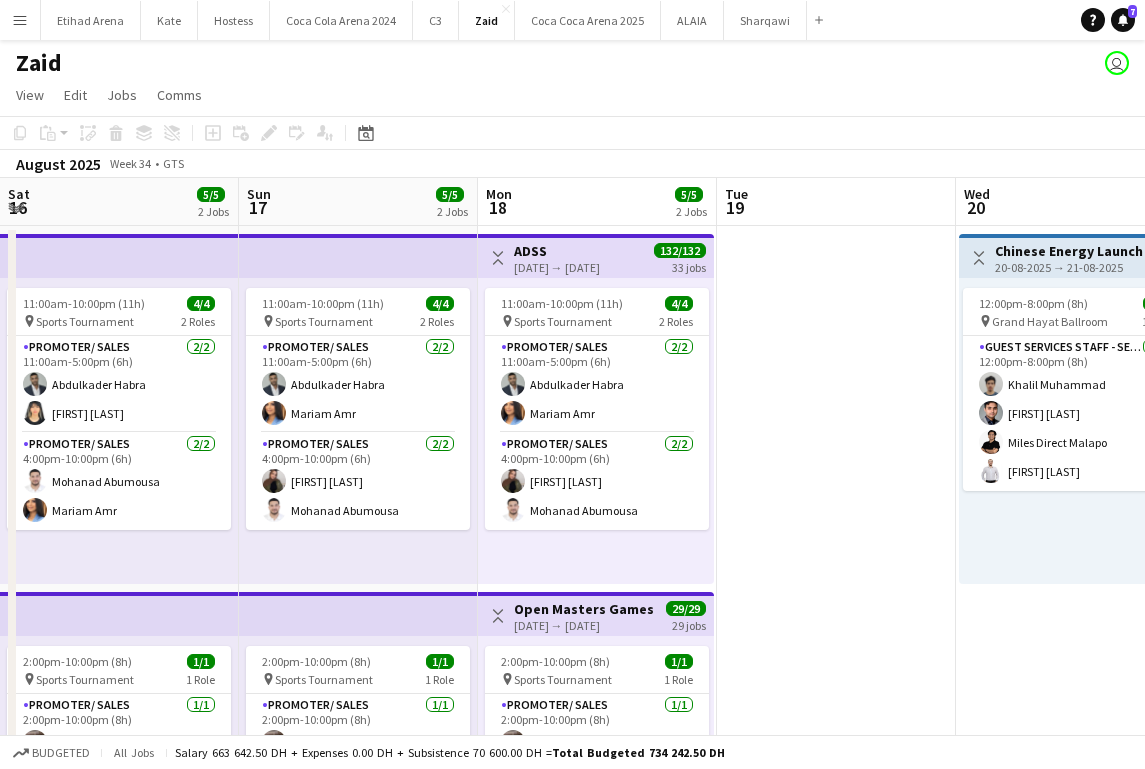 scroll, scrollTop: 0, scrollLeft: 0, axis: both 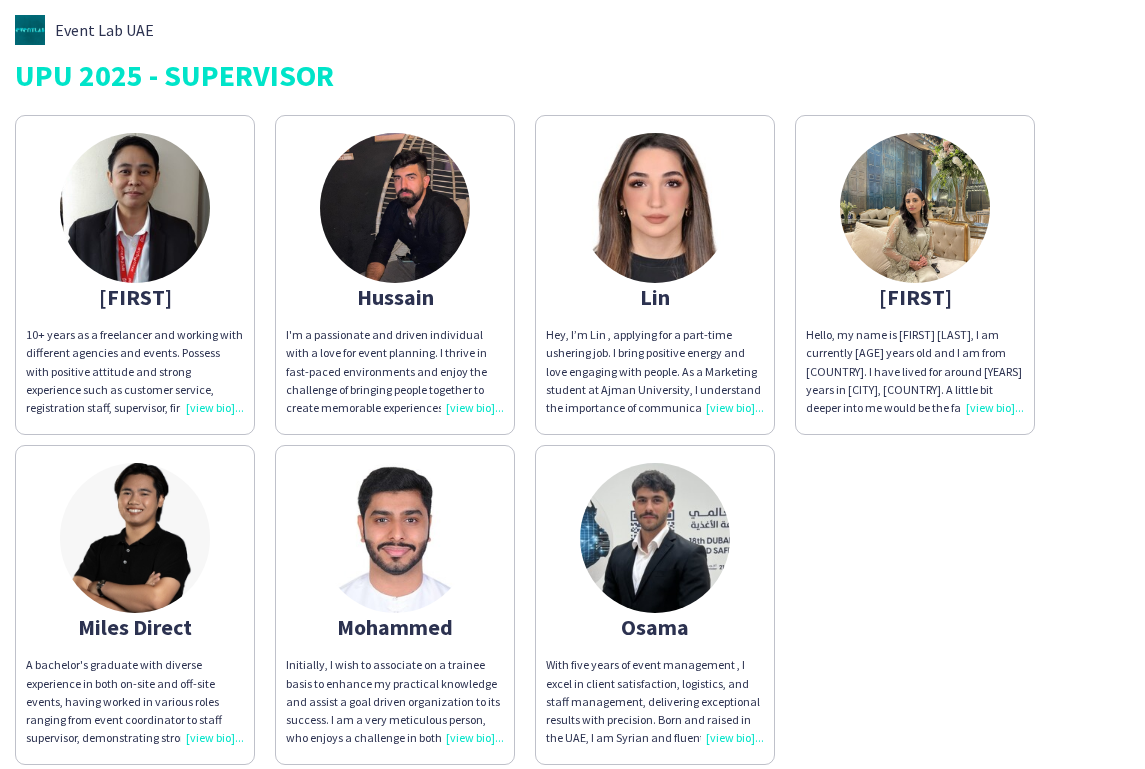 click on "10+ years as a freelancer and working with different agencies and events. Possess with positive attitude and strong experience such as customer service, registration staff, supervisor, fire warden and etc. Willingness to learn new challenges. Proactive, positive energy professional with proven ability to build trust and develop effective relationship" 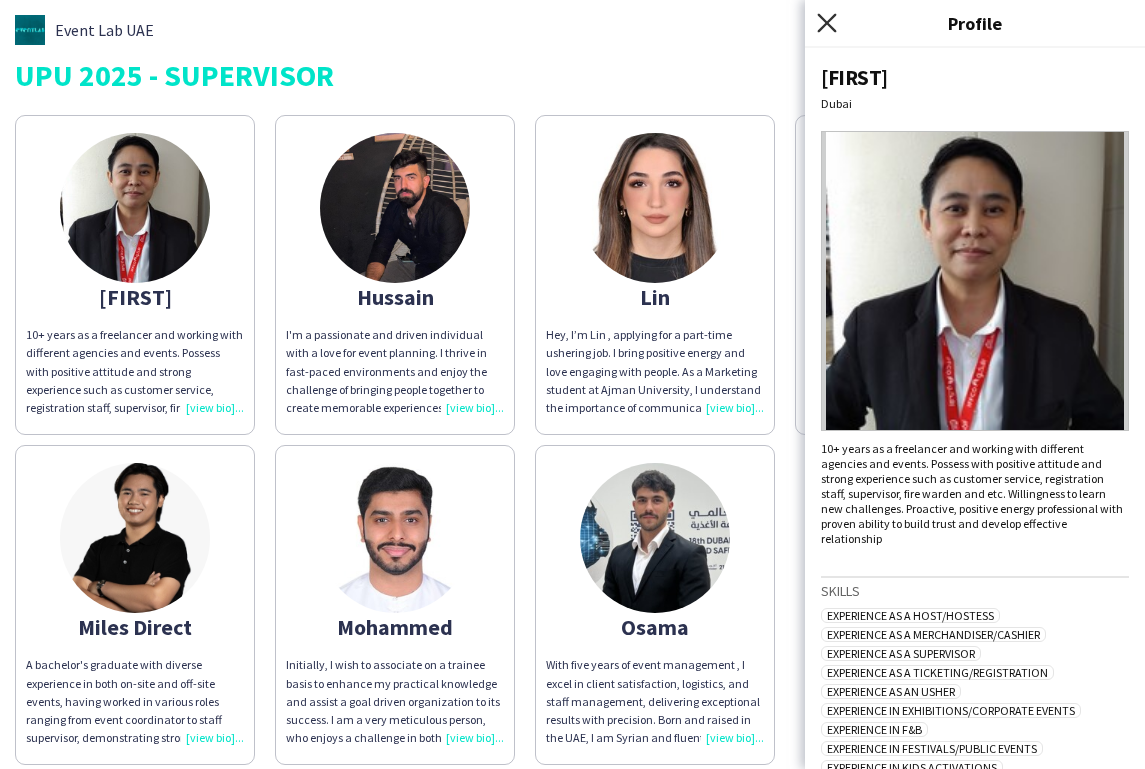 click on "Close pop-in" 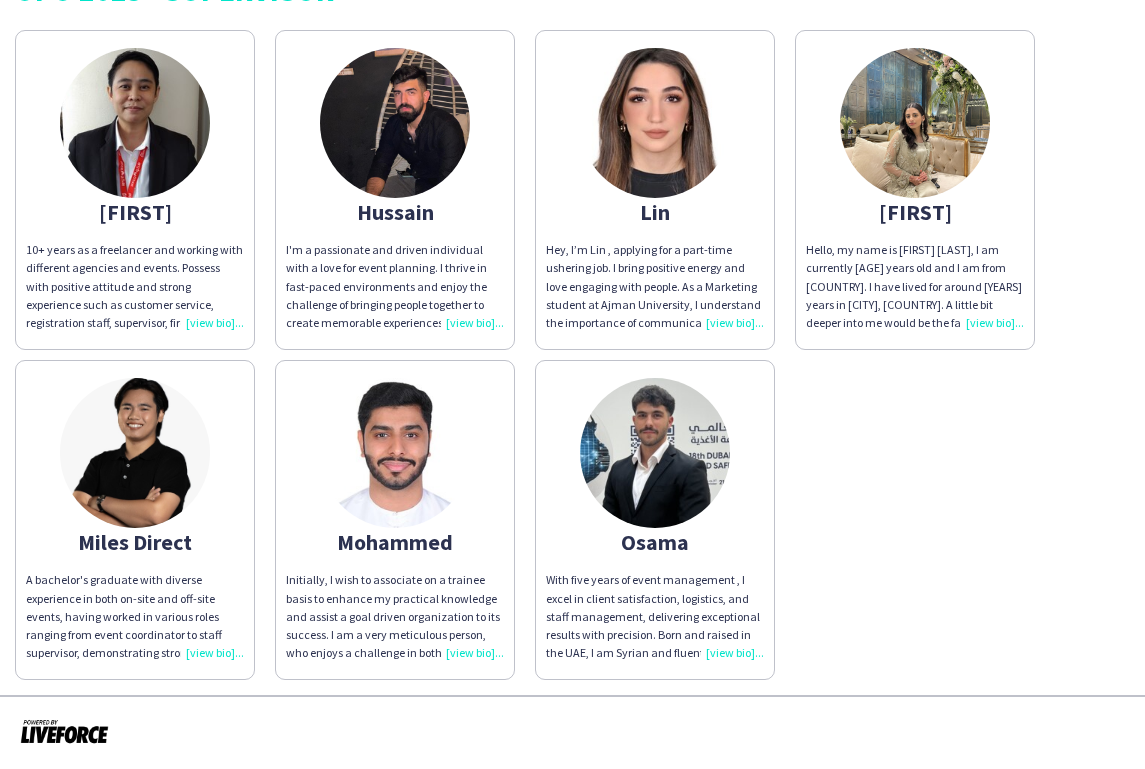 scroll, scrollTop: 0, scrollLeft: 0, axis: both 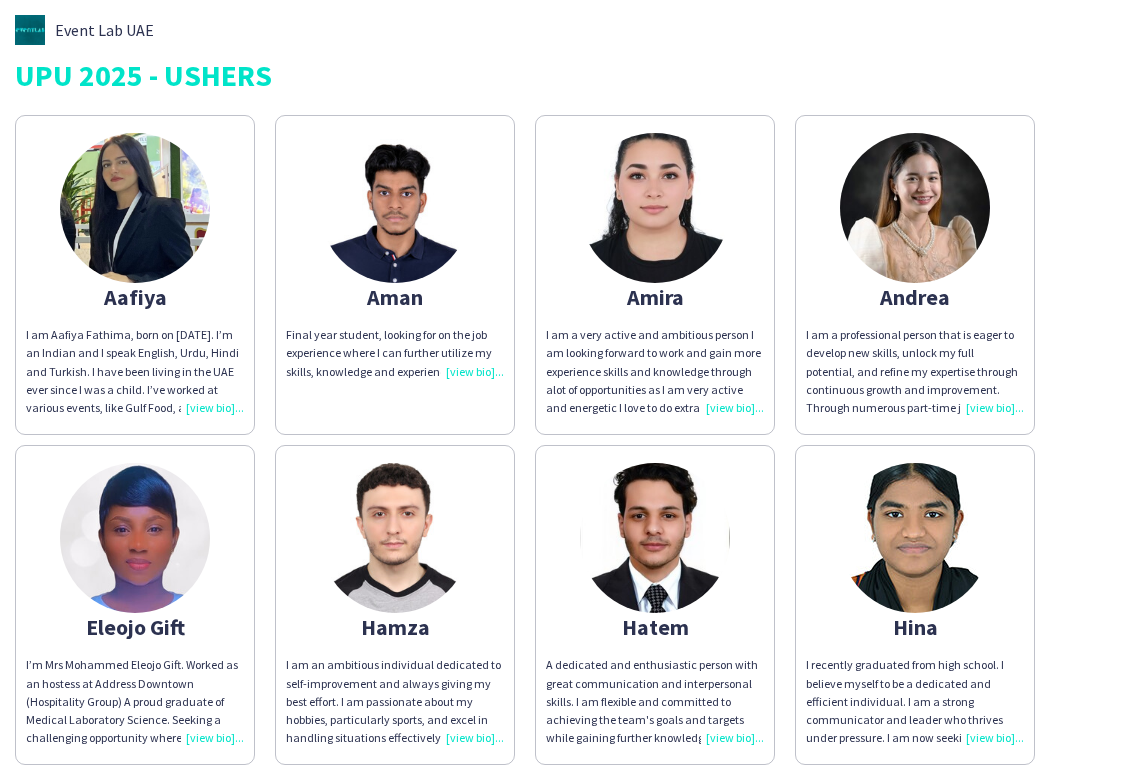 click on "I am Aafiya Fathima, born on [DATE]. I’m an Indian and I speak English, Urdu, Hindi and Turkish. I have been living in the UAE ever since I was a child.  I’ve worked at various events, like Gulf Food, as a promoter and a hostess for Lulu Groups. And as a promoter at Dubai fitness challenger for Aster. I am an enthusiastic and friendly individual with excellent interpersonal skills. I thrive in dynamic environments and enjoy meeting new people." 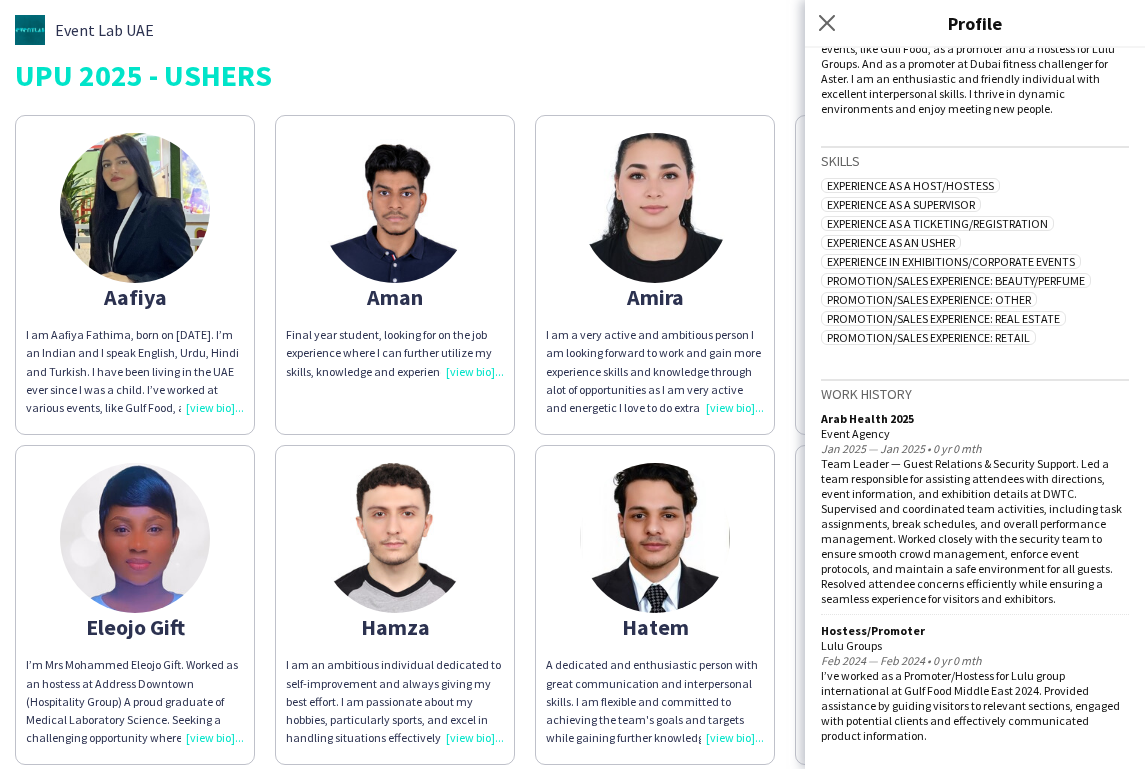 scroll, scrollTop: 546, scrollLeft: 0, axis: vertical 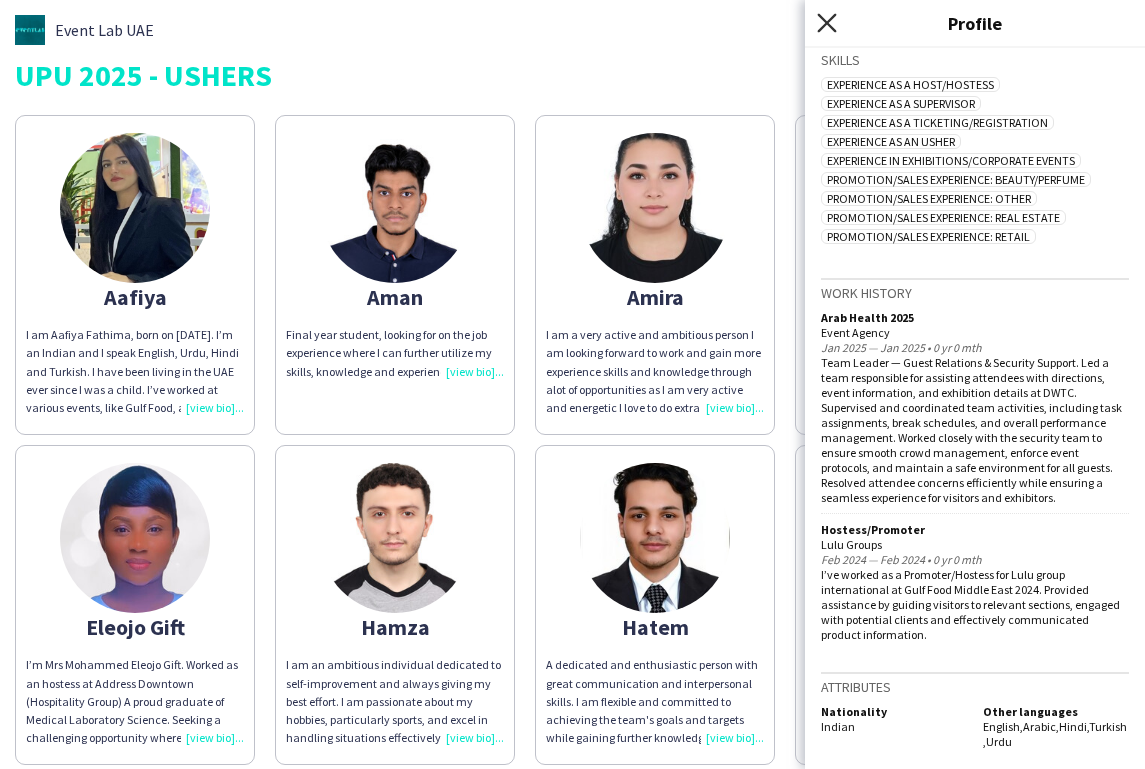 click 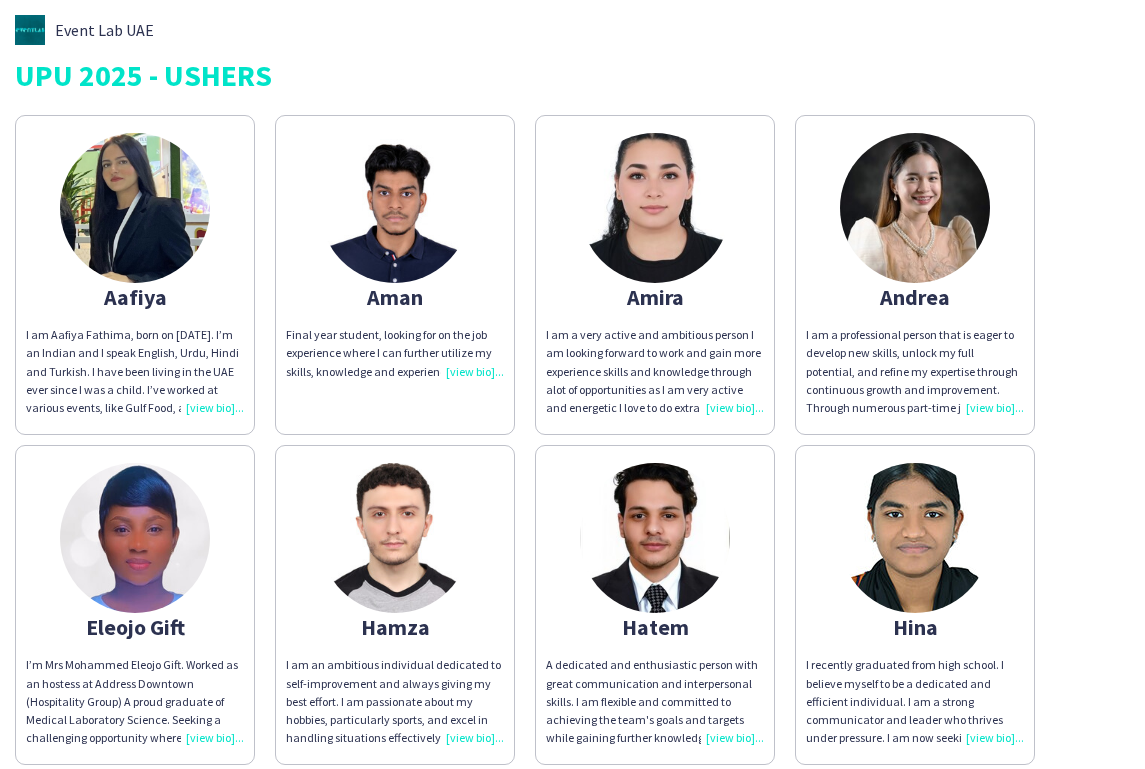 click on "Aafiya" 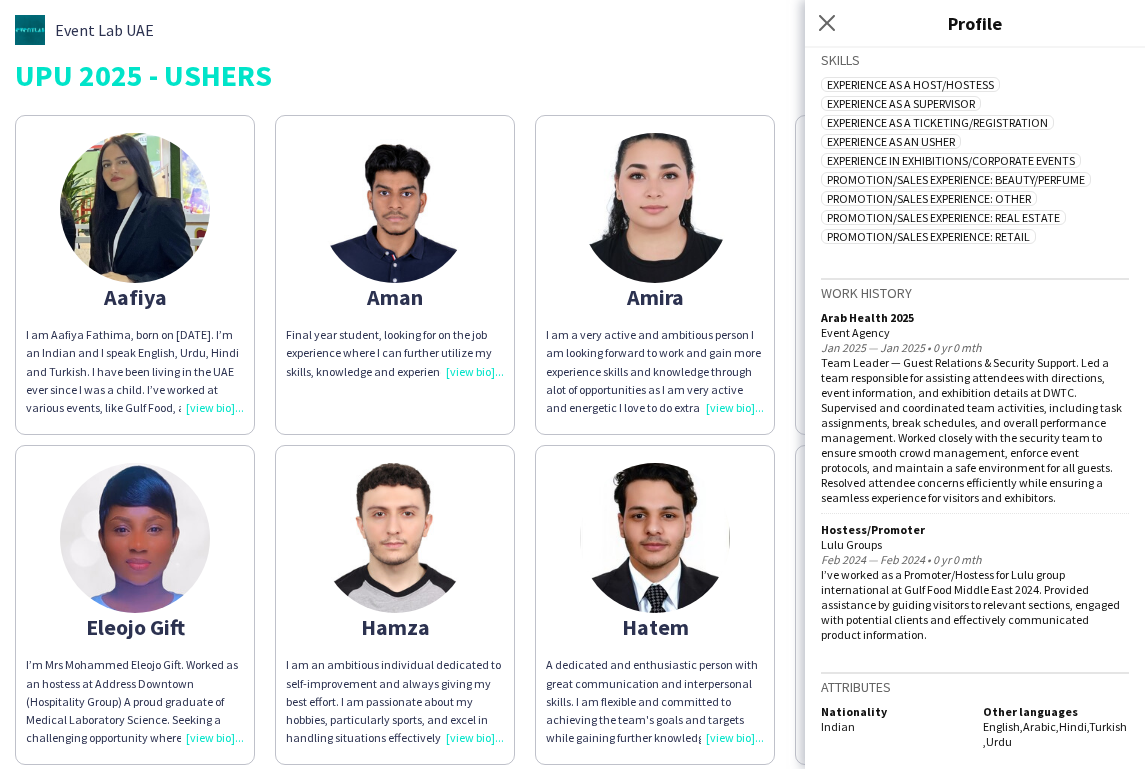 scroll, scrollTop: 545, scrollLeft: 0, axis: vertical 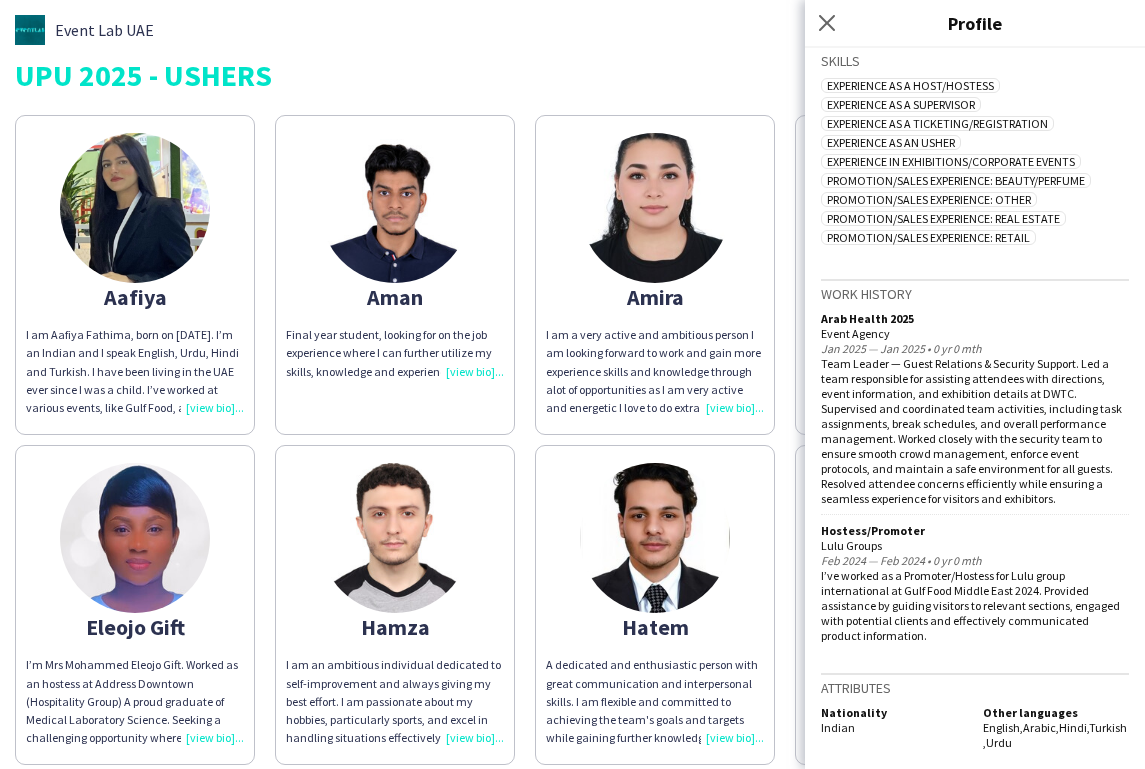 click on "I am Aafiya Fathima, born on [DATE]. I’m an Indian and I speak English, Urdu, Hindi and Turkish. I have been living in the UAE ever since I was a child.  I’ve worked at various events, like Gulf Food, as a promoter and a hostess for Lulu Groups. And as a promoter at Dubai fitness challenger for Aster. I am an enthusiastic and friendly individual with excellent interpersonal skills. I thrive in dynamic environments and enjoy meeting new people." 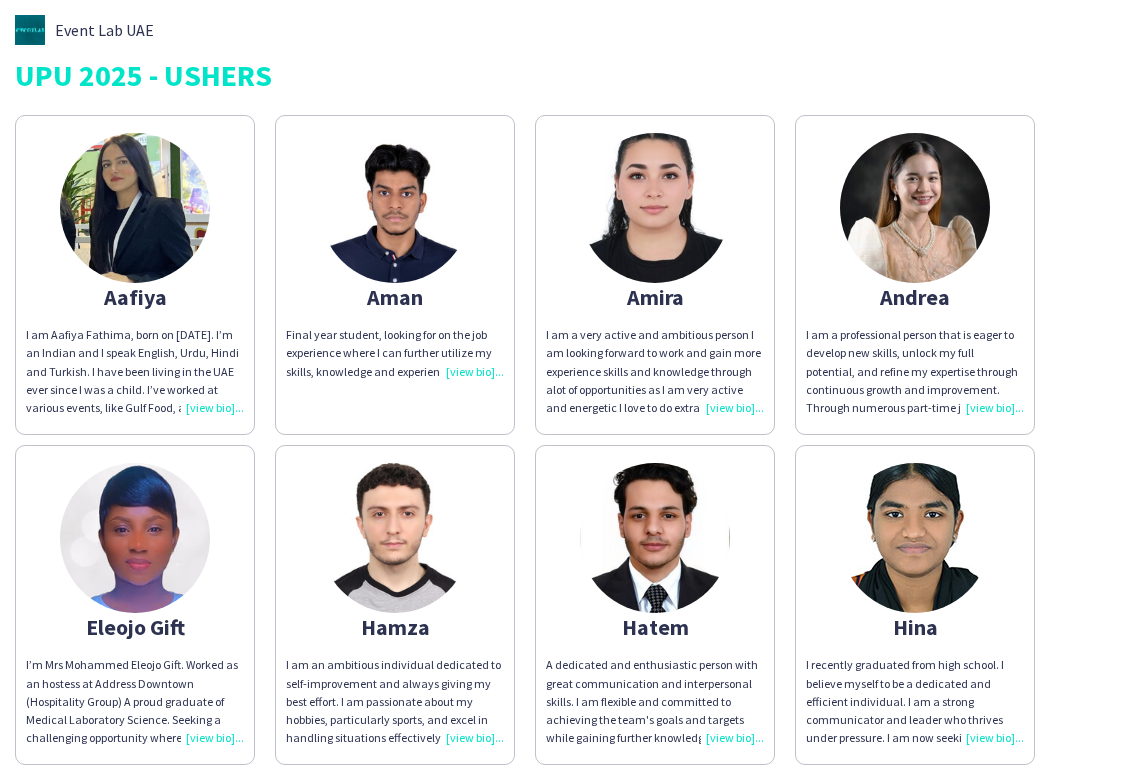 click on "I am Aafiya Fathima, born on [DATE]. I’m an Indian and I speak English, Urdu, Hindi and Turkish. I have been living in the UAE ever since I was a child.  I’ve worked at various events, like Gulf Food, as a promoter and a hostess for Lulu Groups. And as a promoter at Dubai fitness challenger for Aster. I am an enthusiastic and friendly individual with excellent interpersonal skills. I thrive in dynamic environments and enjoy meeting new people." 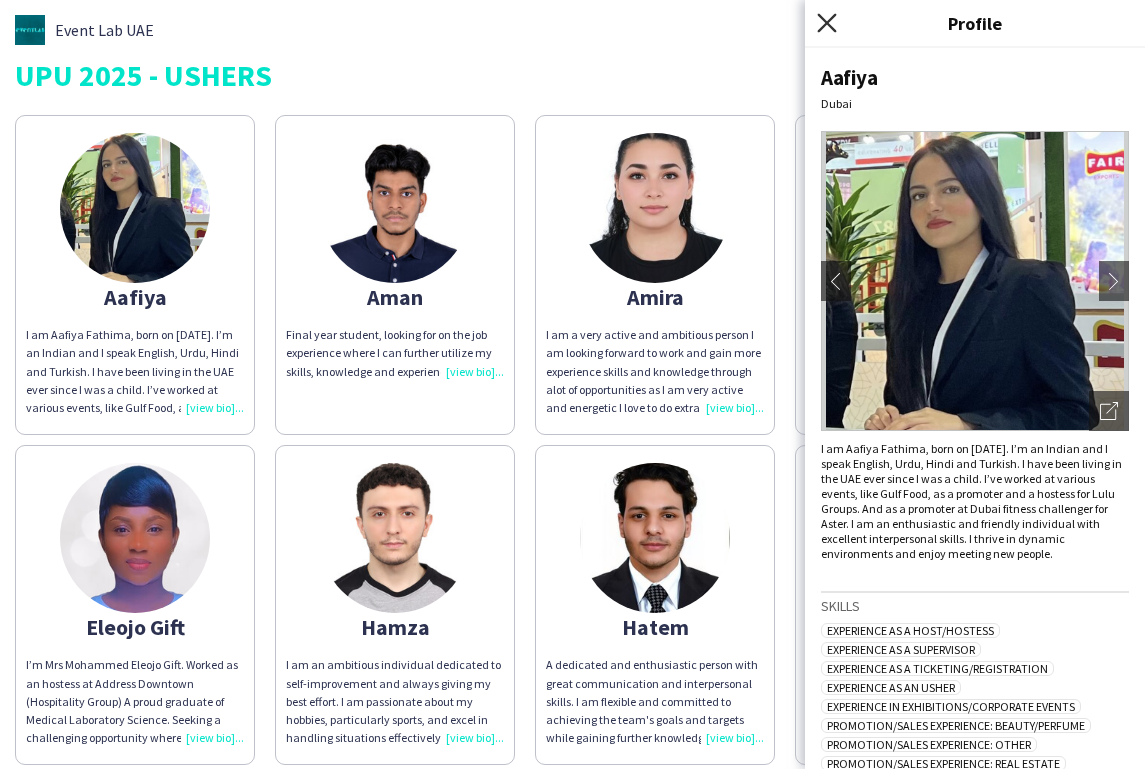 click on "Close pop-in" 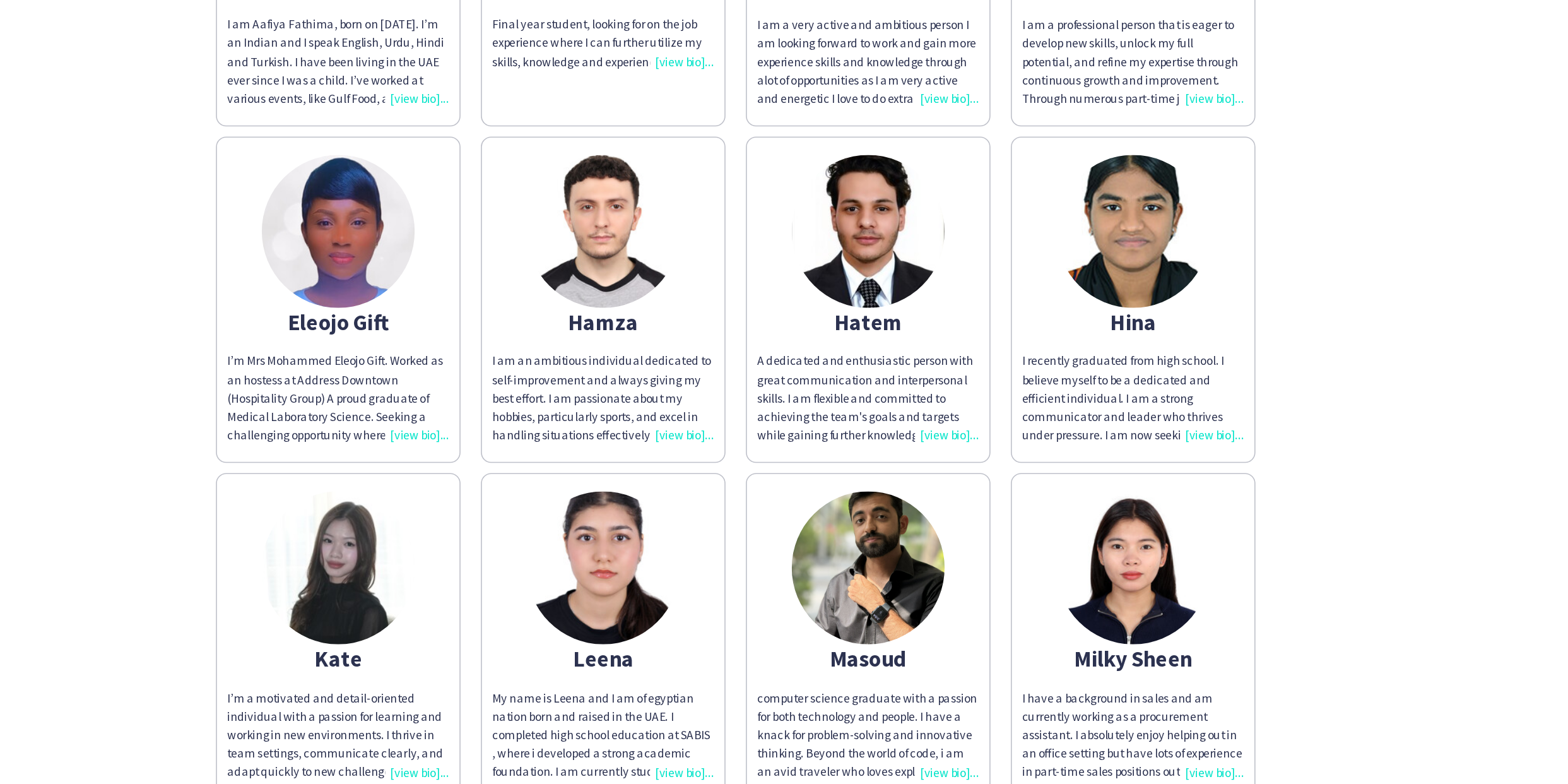 scroll, scrollTop: 0, scrollLeft: 0, axis: both 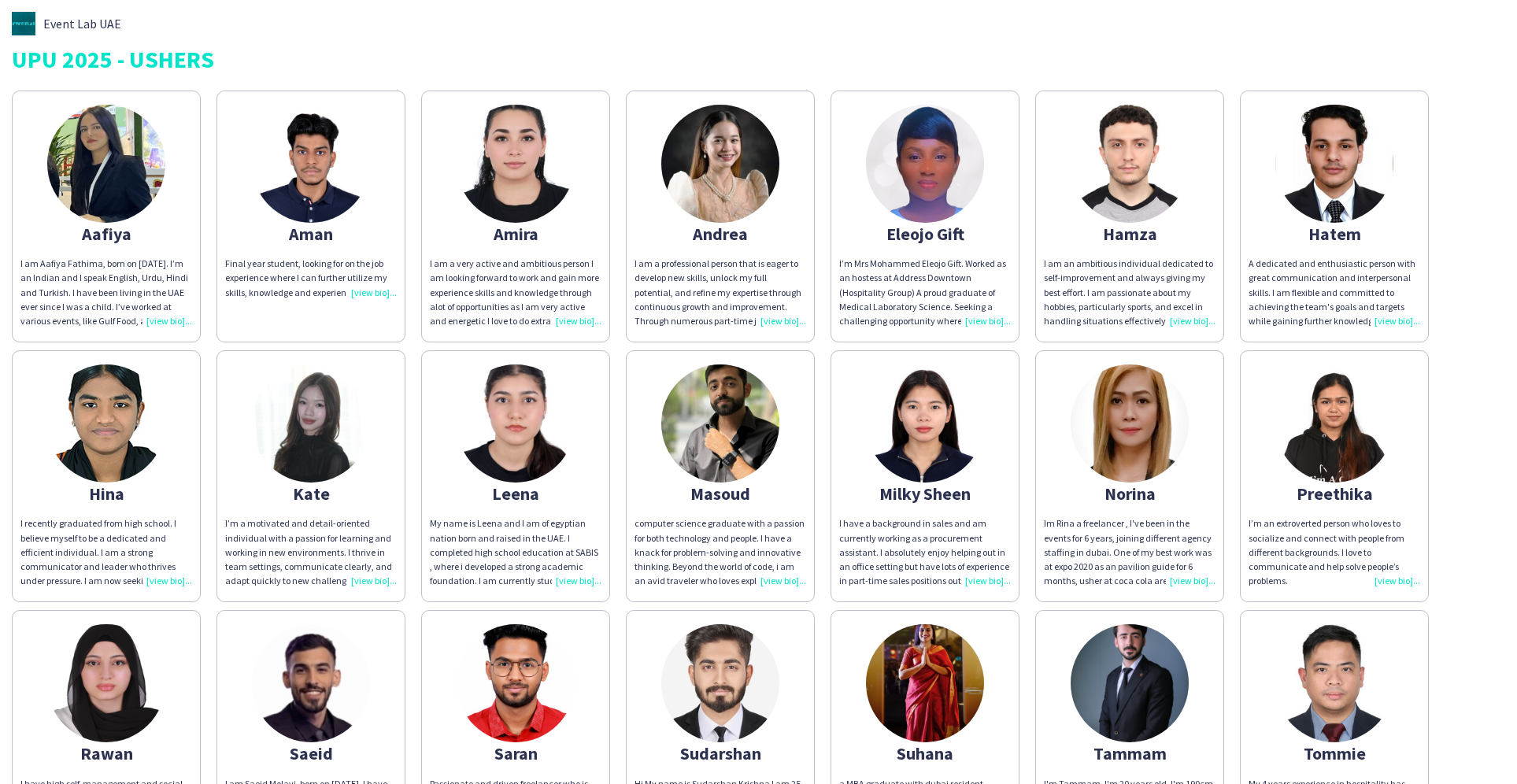 click on "Event Lab UAE   UPU 2025 - USHERS   Aafiya
I am Aafiya Fathima, born on [DATE]. I’m an Indian and I speak English, Urdu, Hindi and Turkish. I have been living in the UAE ever since I was a child.  I’ve worked at various events, like Gulf Food, as a promoter and a hostess for Lulu Groups. And as a promoter at Dubai fitness challenger for Aster. I am an enthusiastic and friendly individual with excellent interpersonal skills. I thrive in dynamic environments and enjoy meeting new people.   Aman
Final year student, looking for on the job experience where I can further utilize my skills, knowledge and experience.
Amira
I am a very  active and ambitious person I am looking  forward to work and gain more experience skills and knowledge through  alot of opportunities  as I am very  active and energetic I love to do extra  work and stay on my toes .  Andrea
Eleojo Gift
Hamza
Hatem
Hina
Kate
Leena
Masoud
Milky Sheen
Norina
Preethika
Rawan
Saeid
Saran
Sudarshan
Suhana" 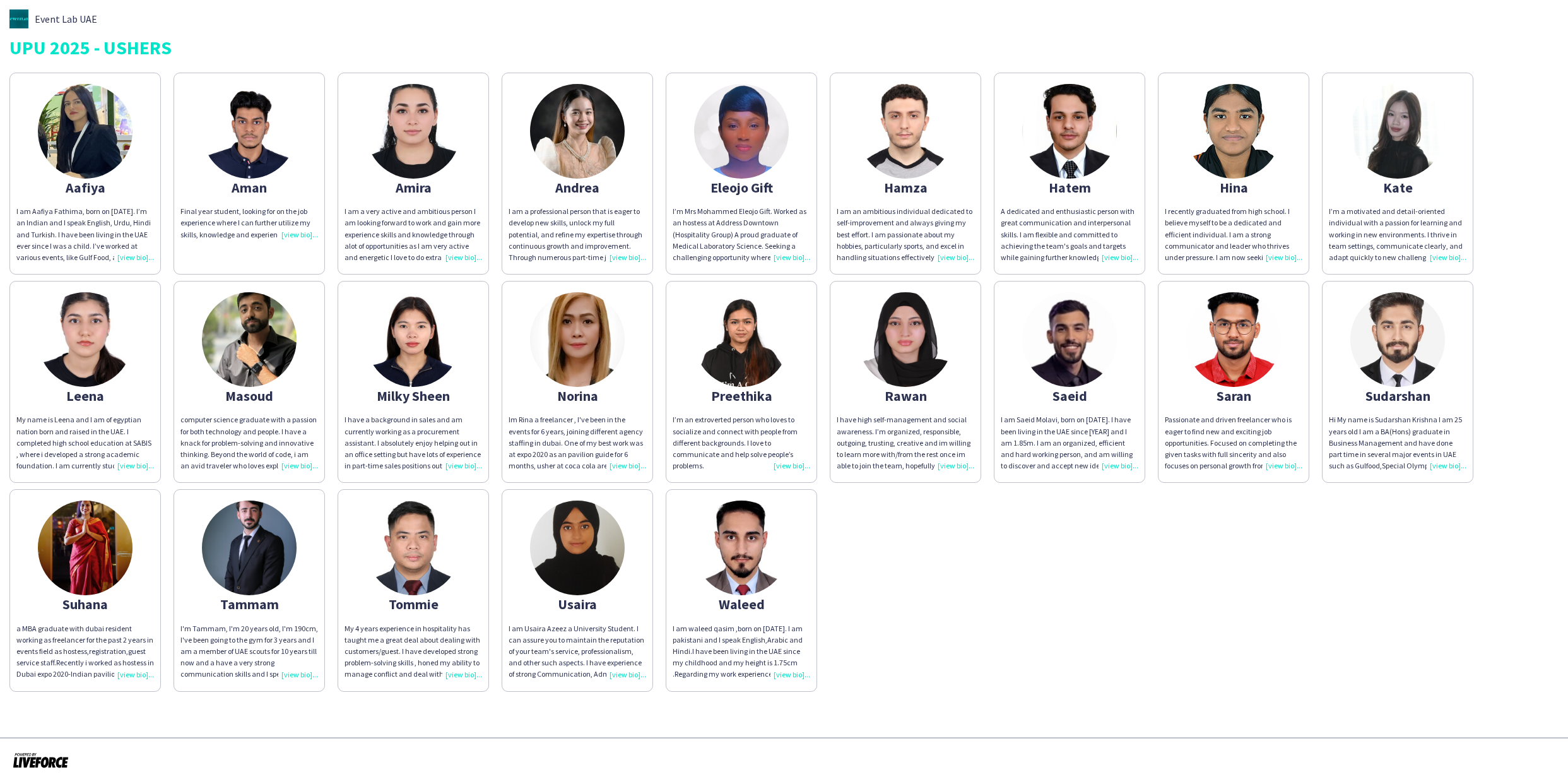 click on "I am Aafiya Fathima, born on [DATE]. I’m an Indian and I speak English, Urdu, Hindi and Turkish. I have been living in the UAE ever since I was a child.  I’ve worked at various events, like Gulf Food, as a promoter and a hostess for Lulu Groups. And as a promoter at Dubai fitness challenger for Aster. I am an enthusiastic and friendly individual with excellent interpersonal skills. I thrive in dynamic environments and enjoy meeting new people." 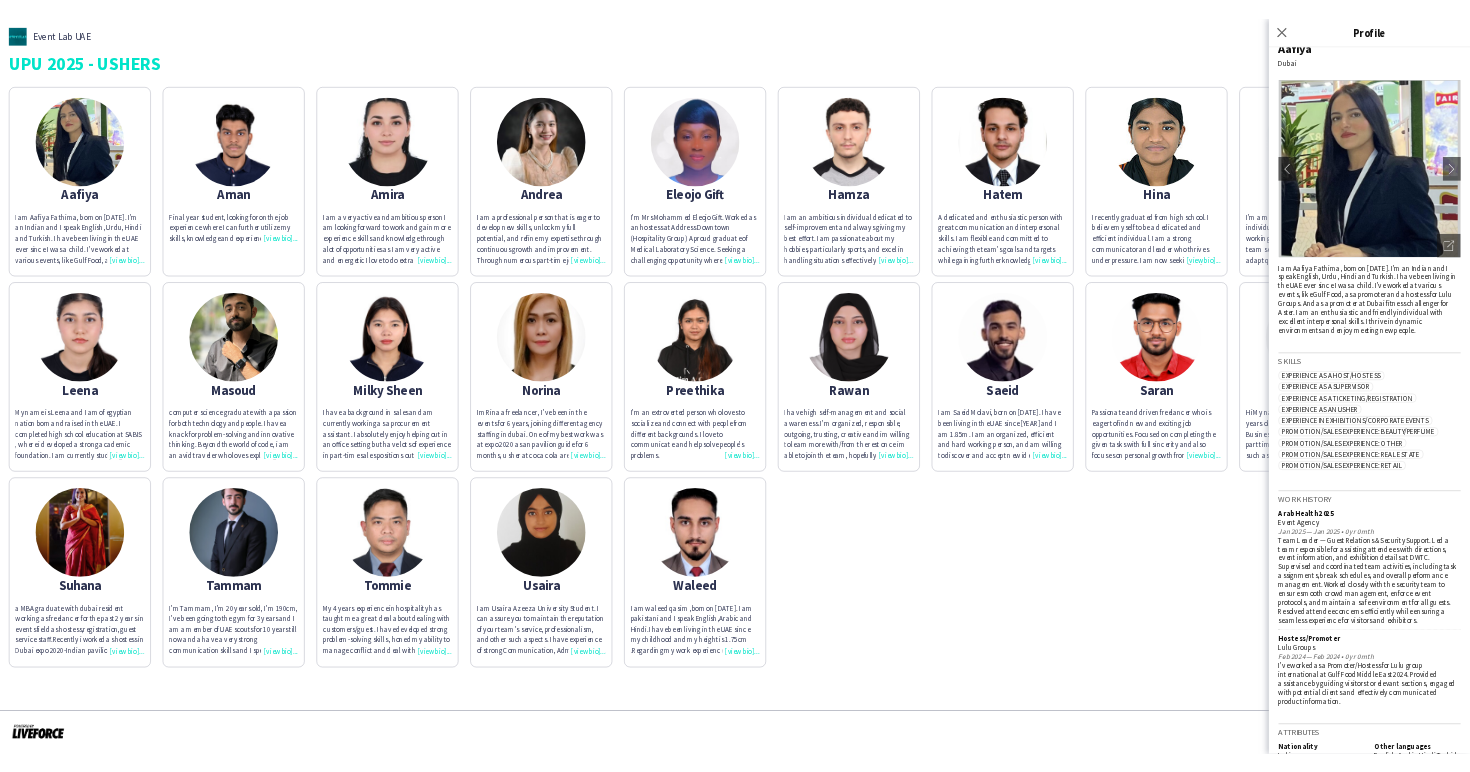 scroll, scrollTop: 0, scrollLeft: 0, axis: both 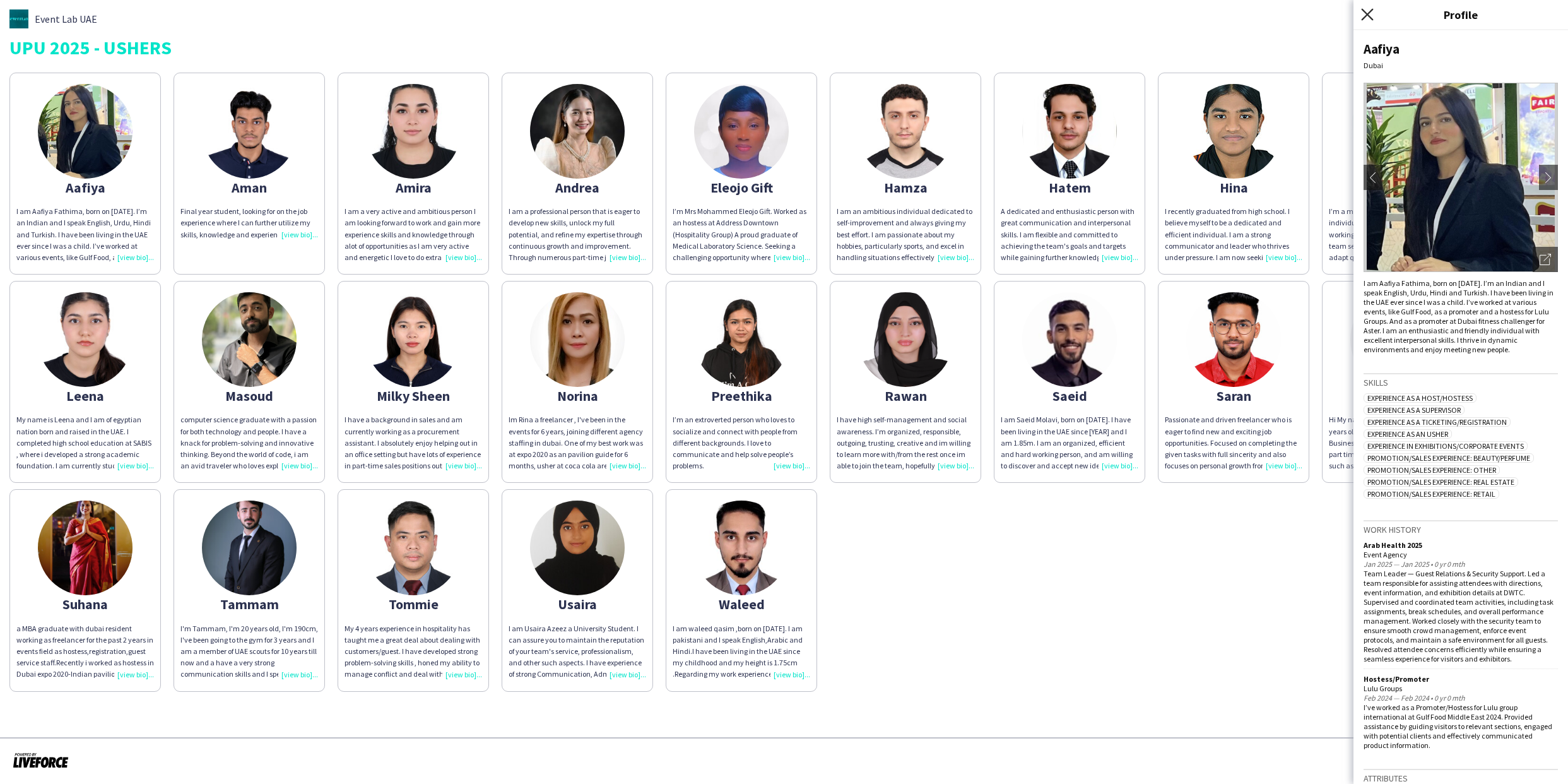click on "Close pop-in" 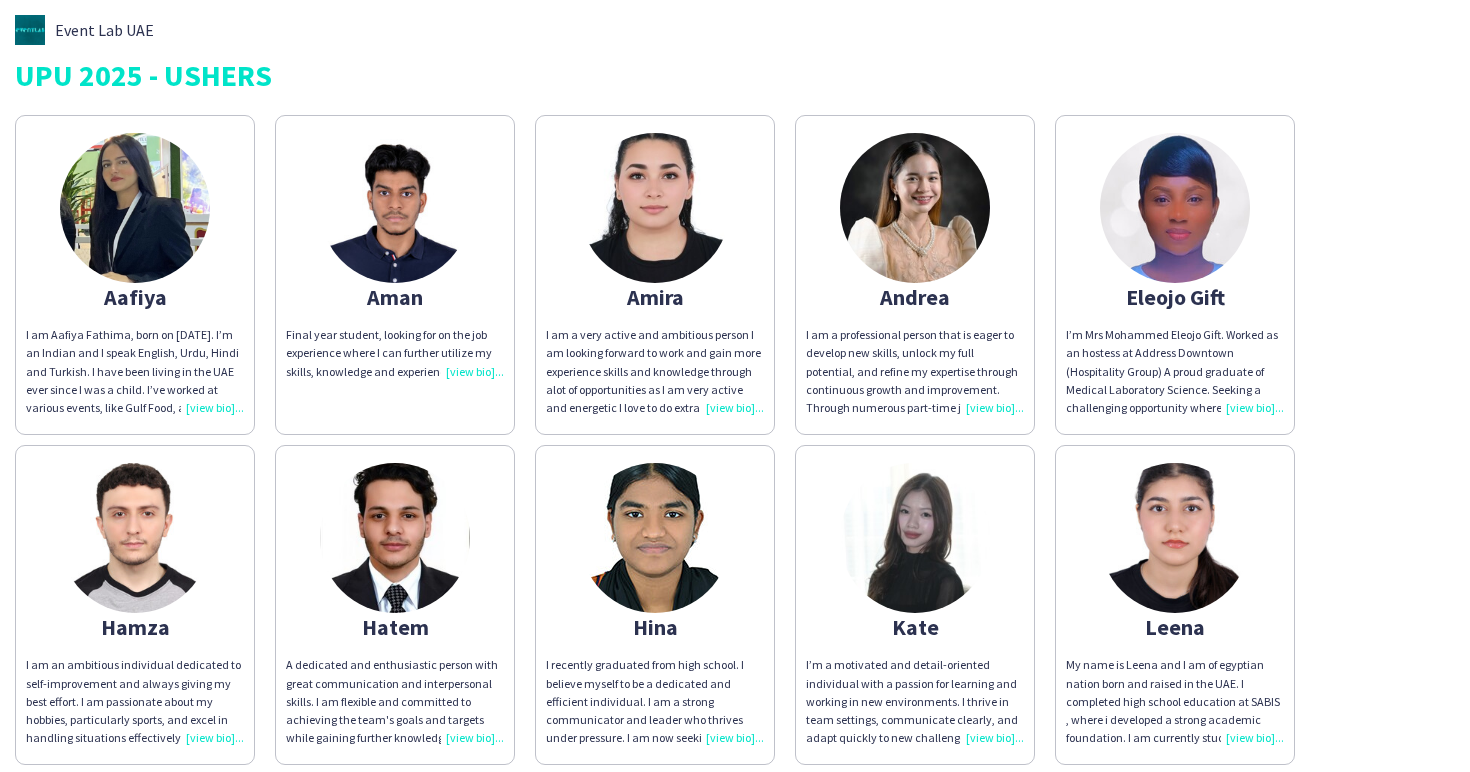 drag, startPoint x: 15, startPoint y: 78, endPoint x: 304, endPoint y: 83, distance: 289.04324 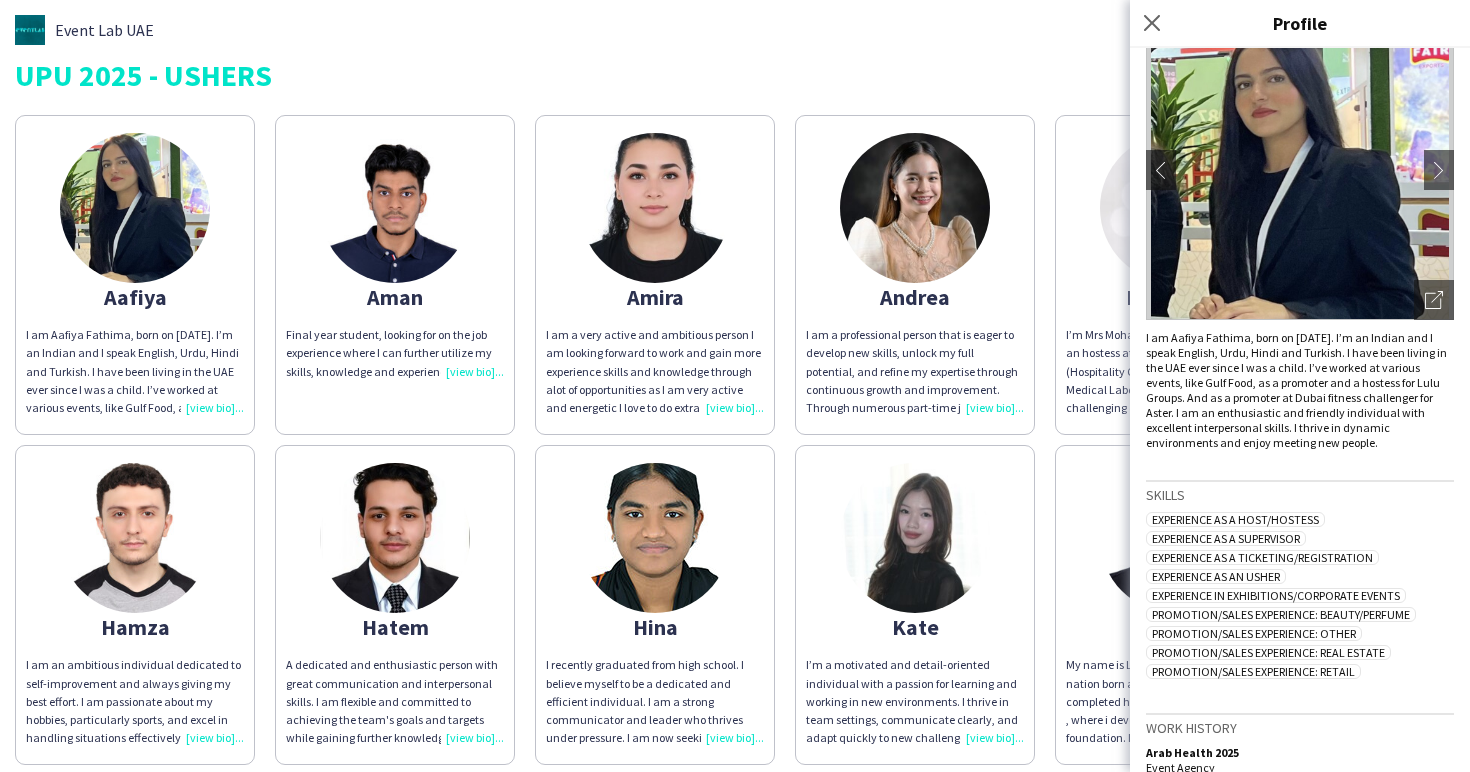 scroll, scrollTop: 543, scrollLeft: 0, axis: vertical 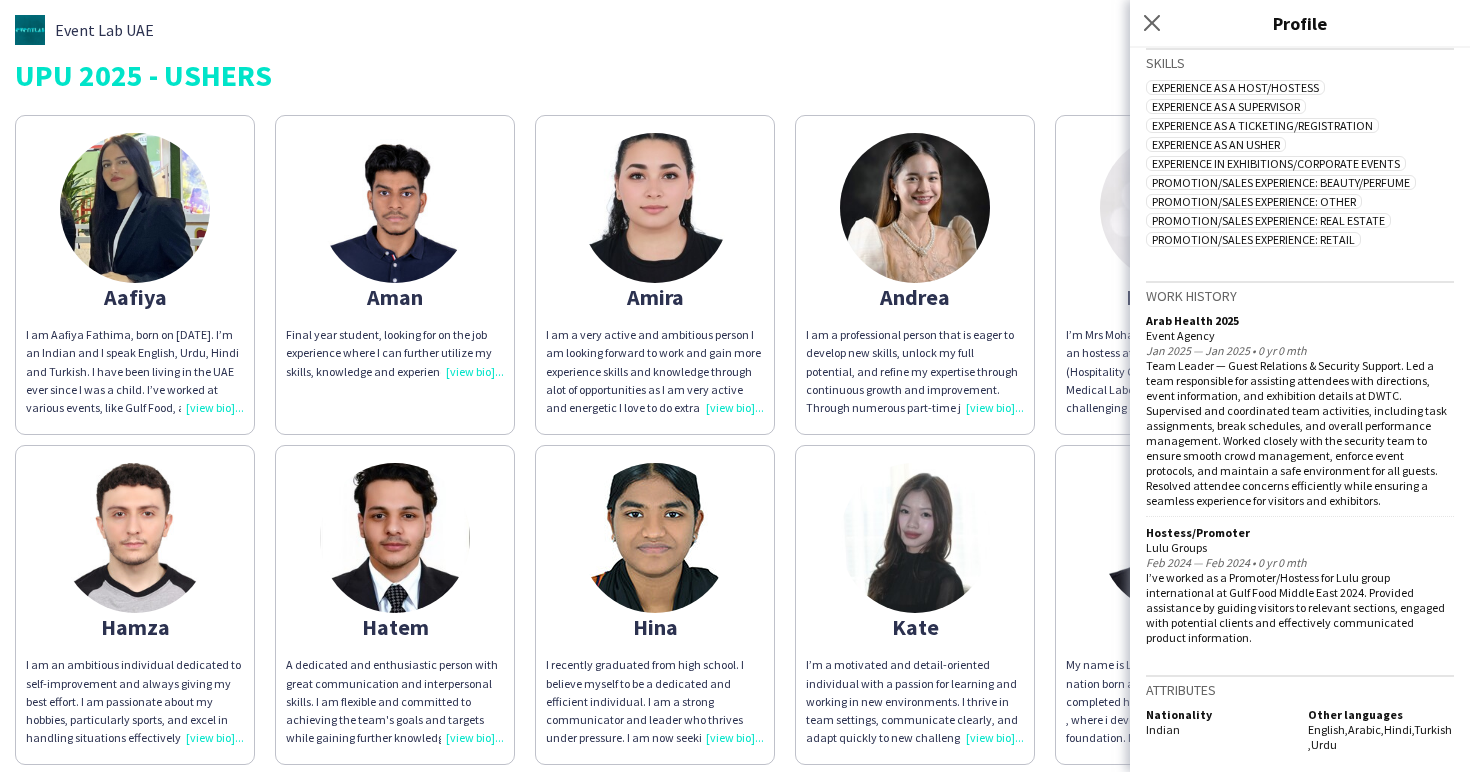 click on "Aman
Final year student, looking for on the job experience where I can further utilize my skills, knowledge and experience." 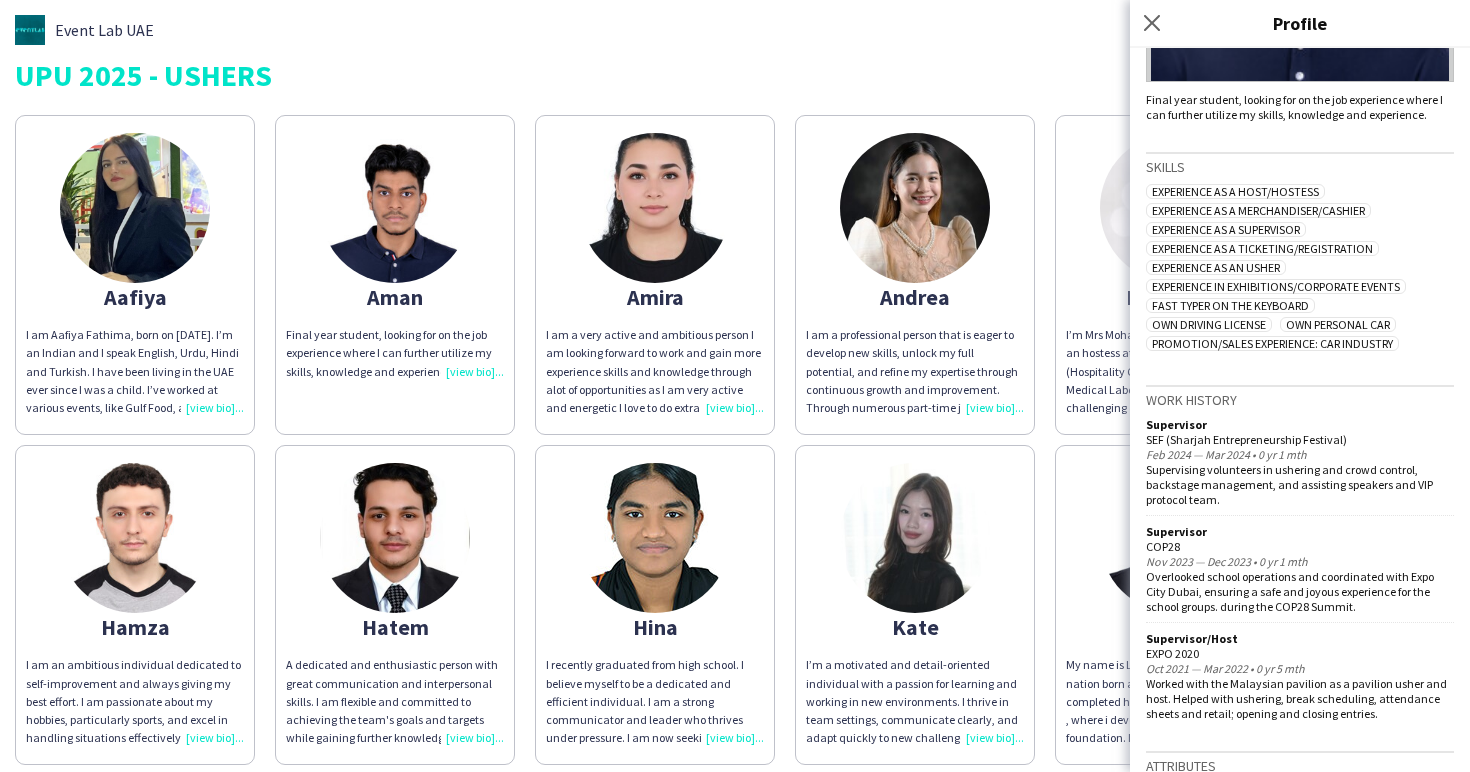 scroll, scrollTop: 410, scrollLeft: 0, axis: vertical 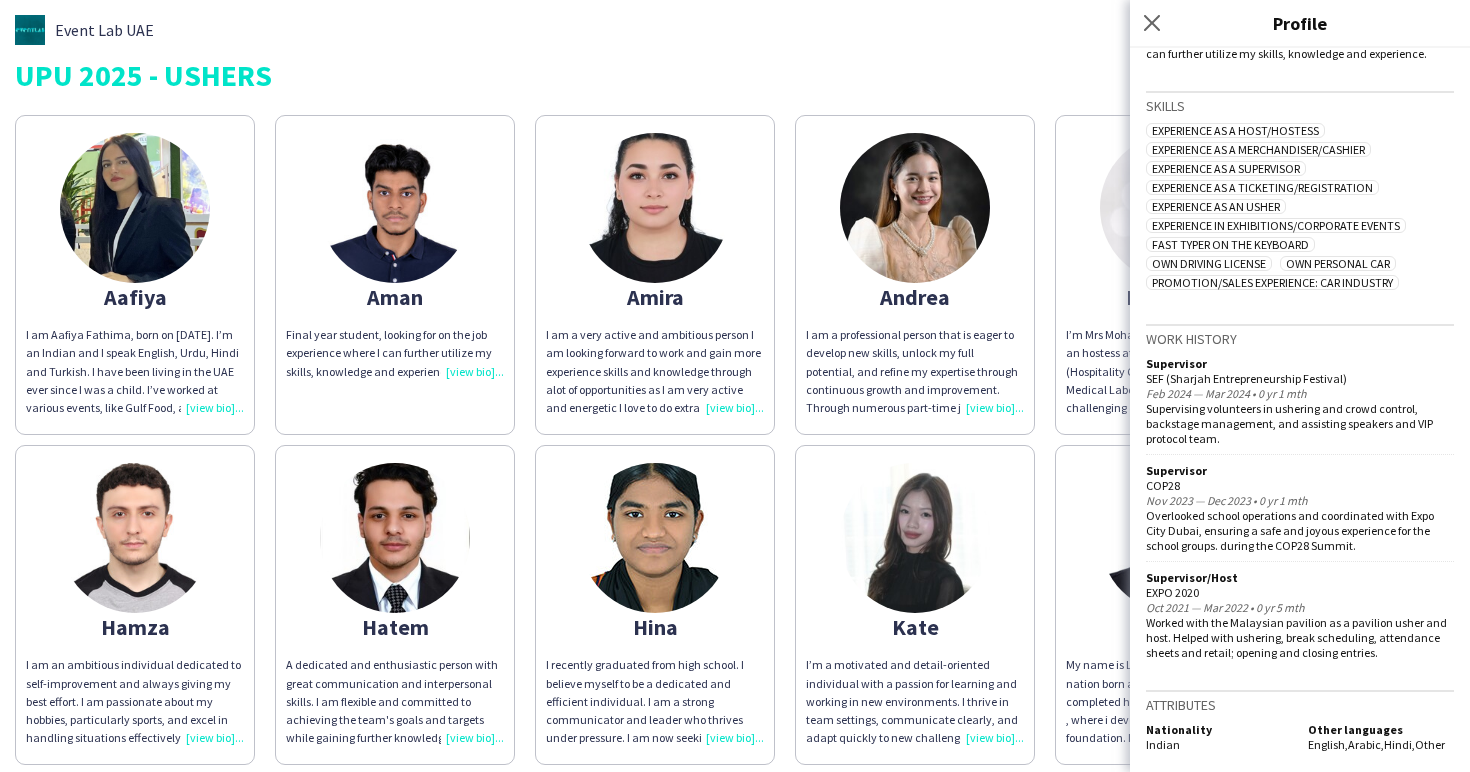 click on "Amira" 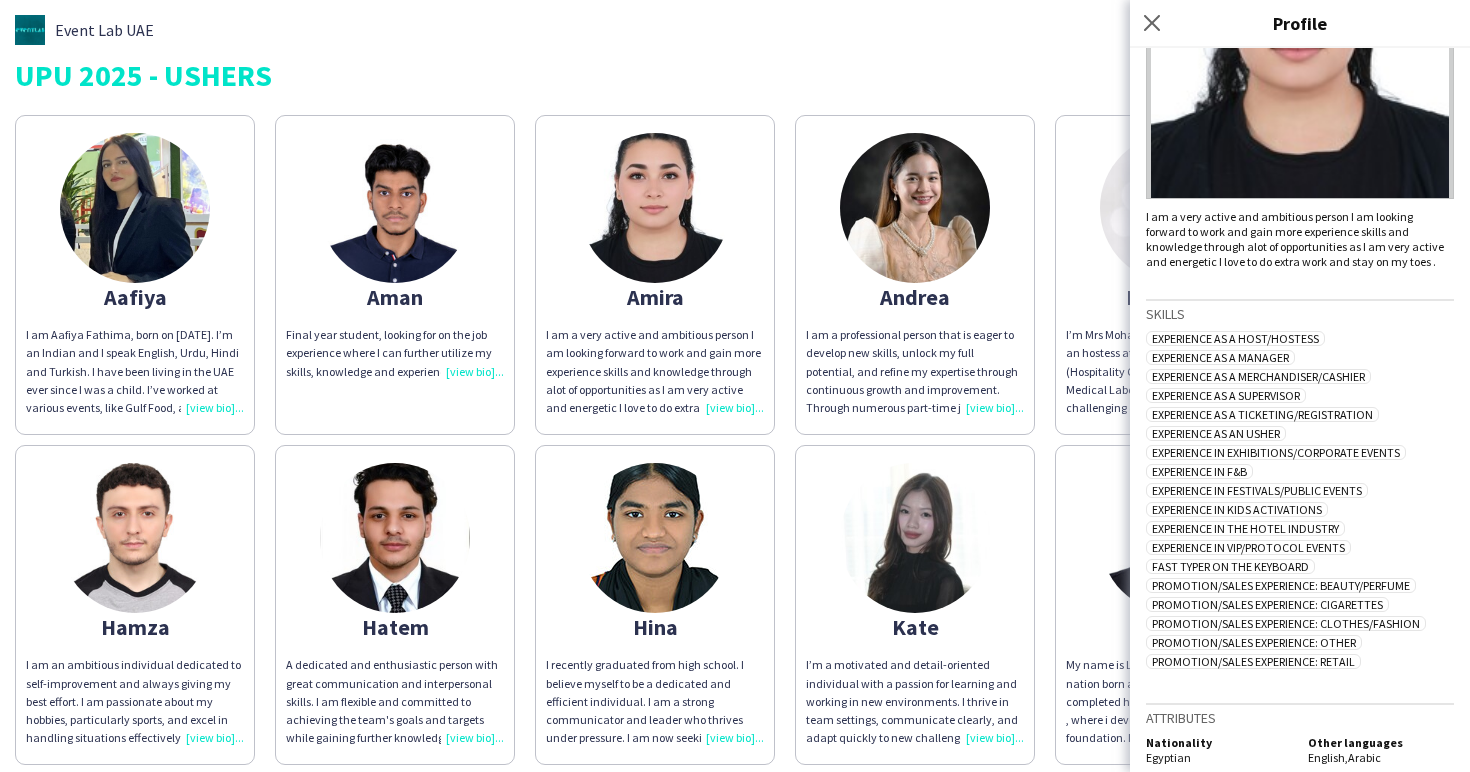 scroll, scrollTop: 245, scrollLeft: 0, axis: vertical 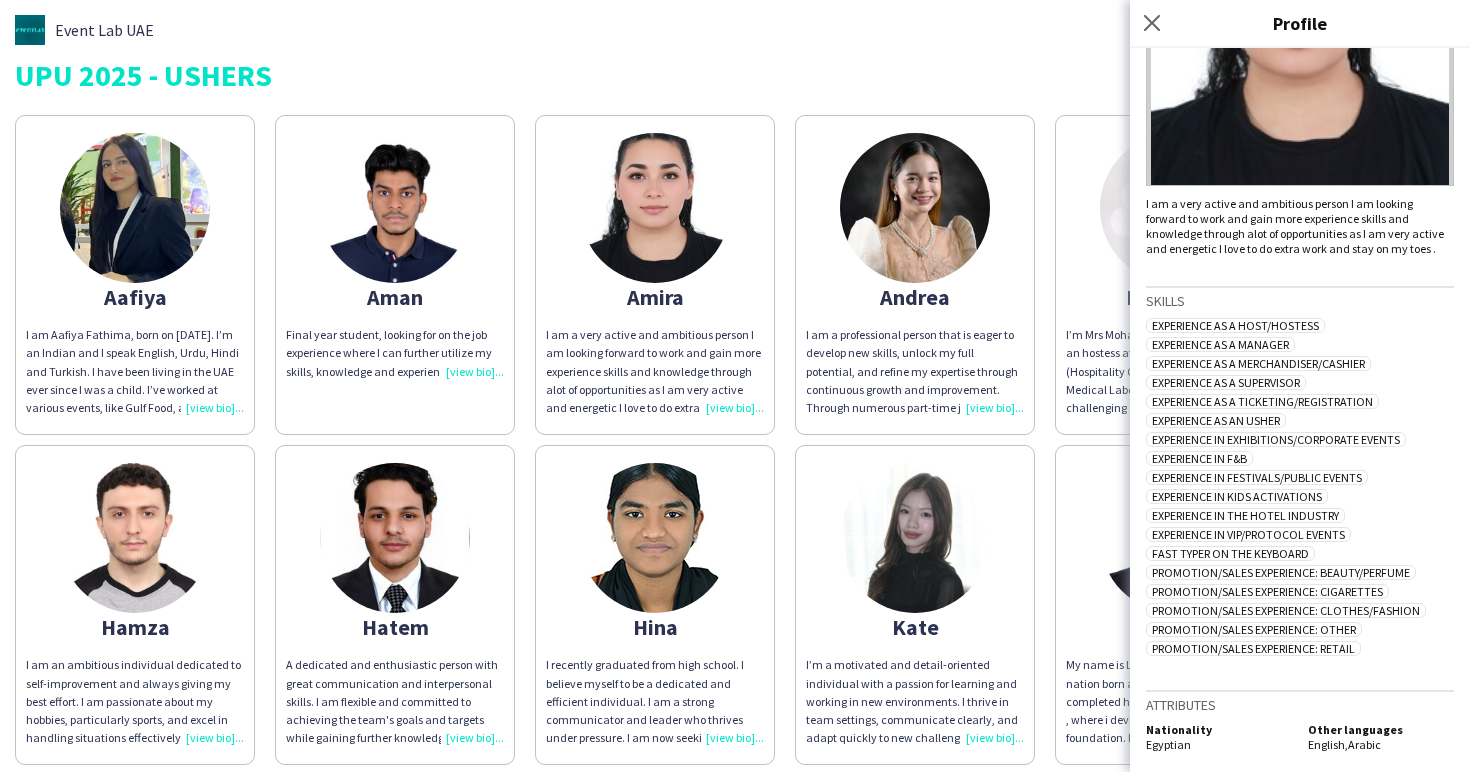 click on "Andrea" 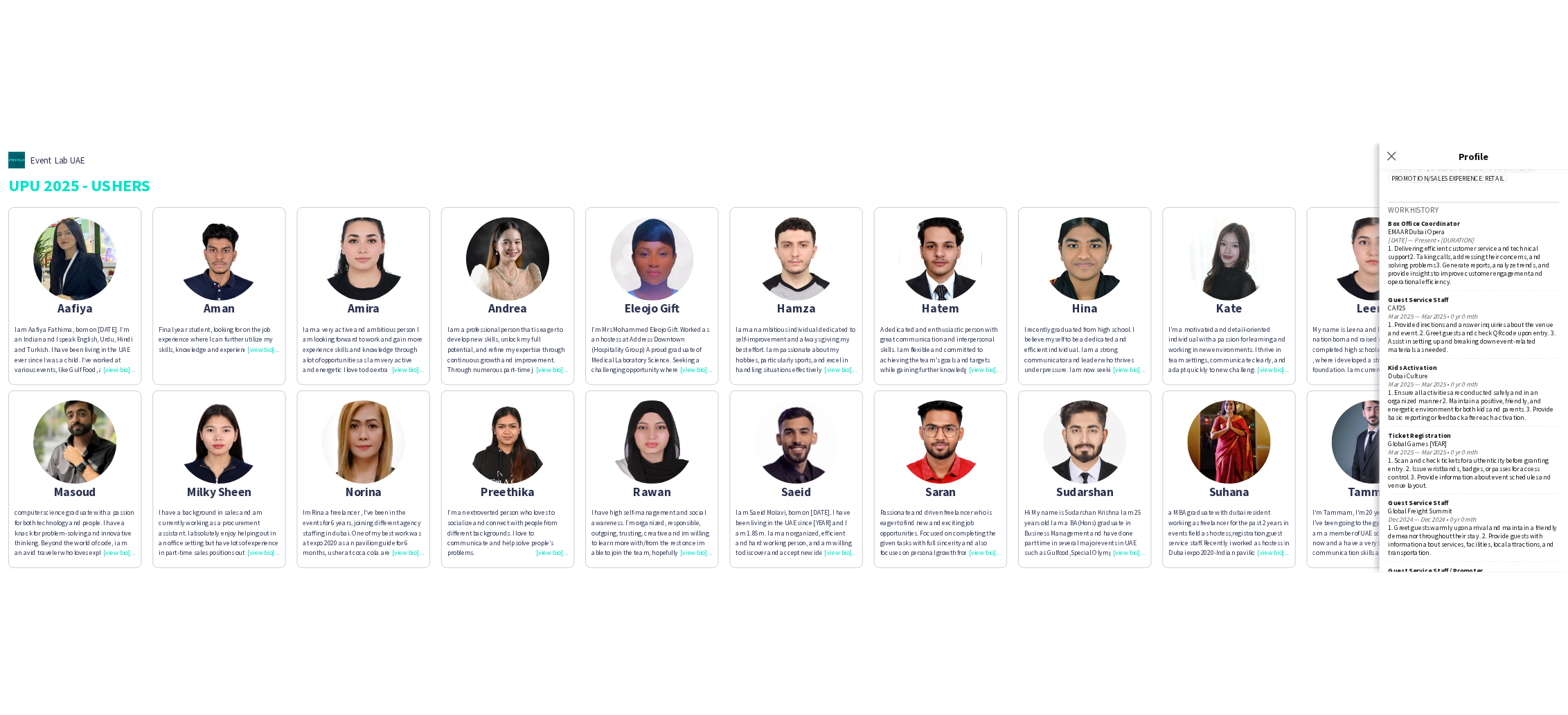 scroll, scrollTop: 551, scrollLeft: 0, axis: vertical 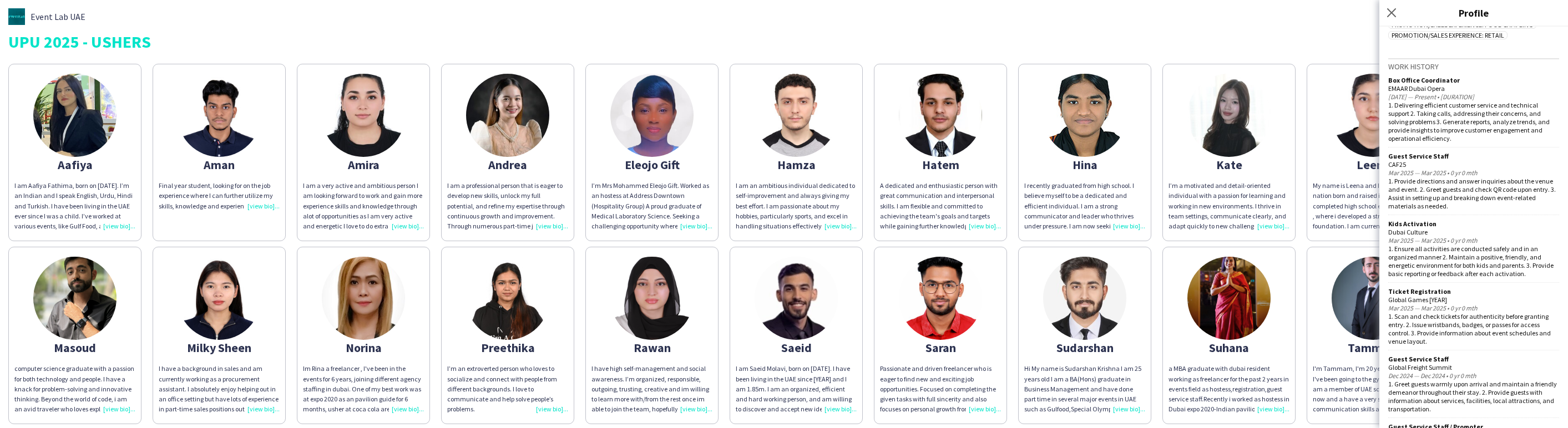 click on "I’m Mrs Mohammed Eleojo Gift. Worked as an hostess at Address Downtown (Hospitality Group) A proud graduate of Medical Laboratory Science. Seeking a challenging opportunity where I will be able to utilize my strong organizational skills and ability to work well with people. Co-ordinate with team member. To maintained quality of all products according to the establishment. Lead and support members of the team. Good communication skills. Extremely hardworking self motivated." 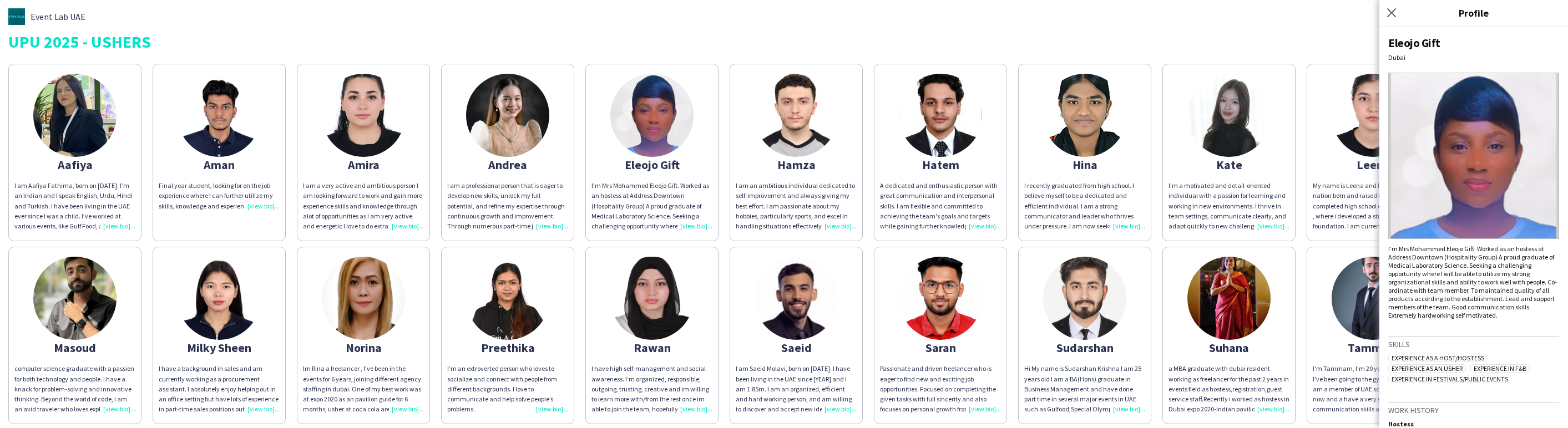 click on "I’m Mrs Mohammed Eleojo Gift. Worked as an hostess at Address Downtown (Hospitality Group) A proud graduate of Medical Laboratory Science. Seeking a challenging opportunity where I will be able to utilize my strong organizational skills and ability to work well with people. Co-ordinate with team member. To maintained quality of all products according to the establishment. Lead and support members of the team. Good communication skills. Extremely hardworking self motivated." 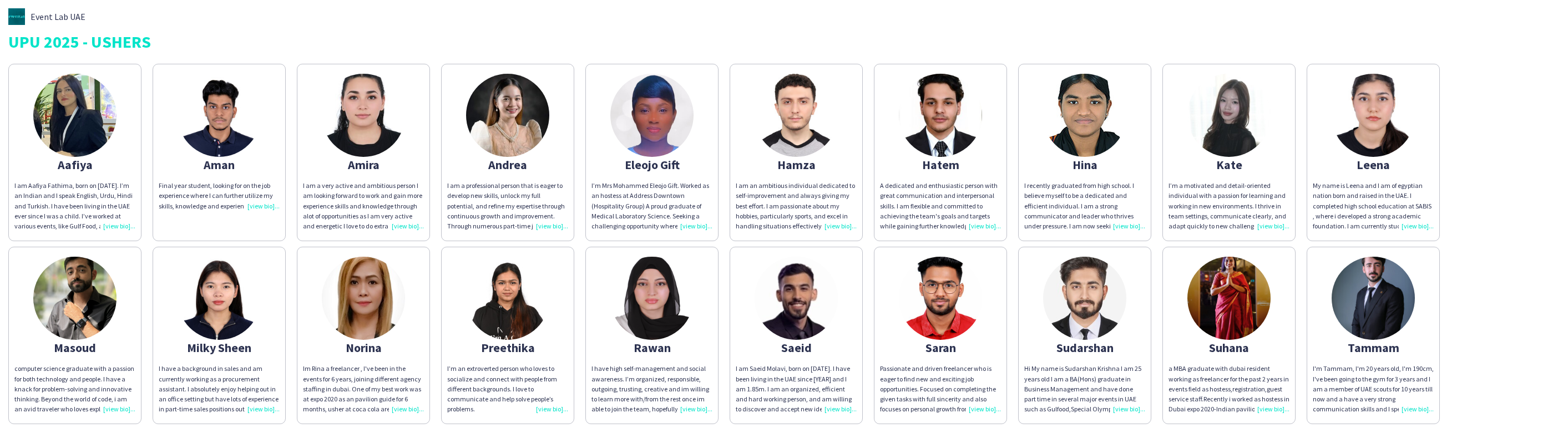 click on "I’m Mrs Mohammed Eleojo Gift. Worked as an hostess at Address Downtown (Hospitality Group) A proud graduate of Medical Laboratory Science. Seeking a challenging opportunity where I will be able to utilize my strong organizational skills and ability to work well with people. Co-ordinate with team member. To maintained quality of all products according to the establishment. Lead and support members of the team. Good communication skills. Extremely hardworking self motivated." 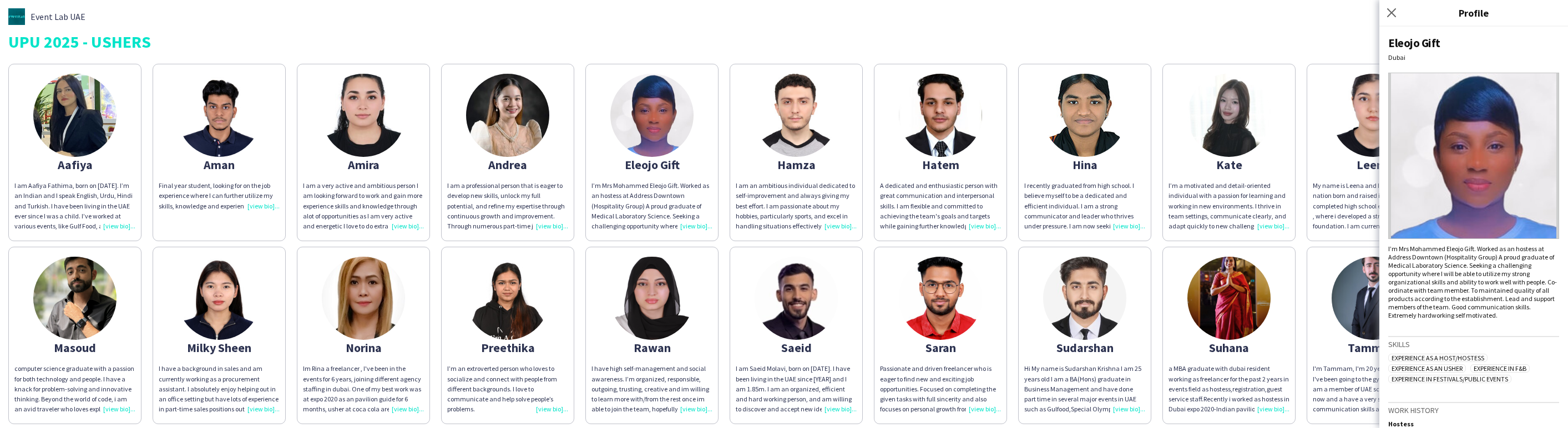 click on "Eleojo Gift" 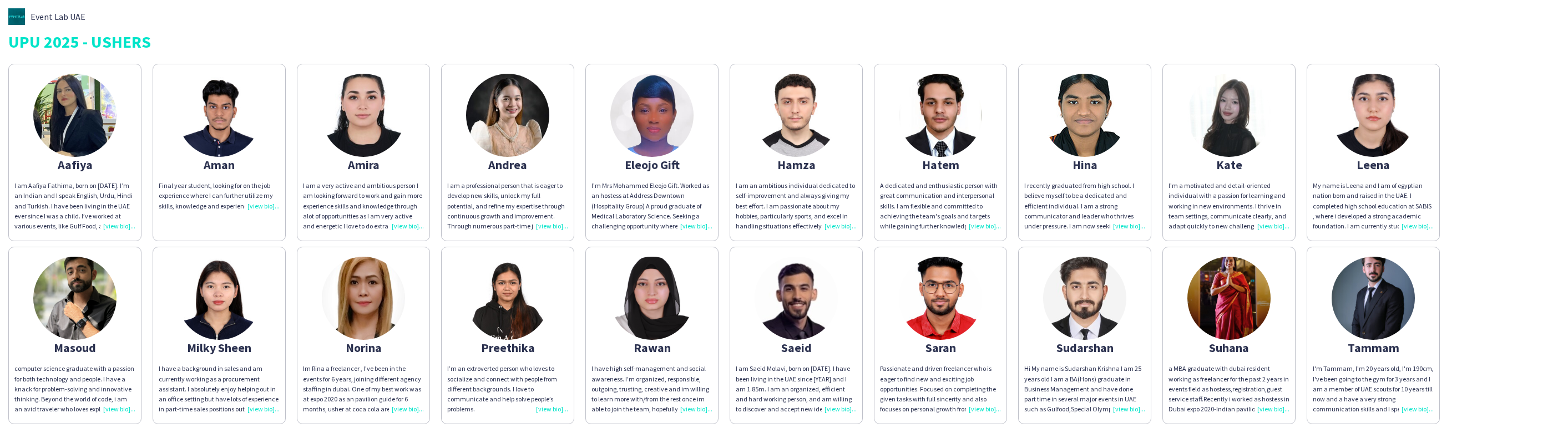 click on "Eleojo Gift" 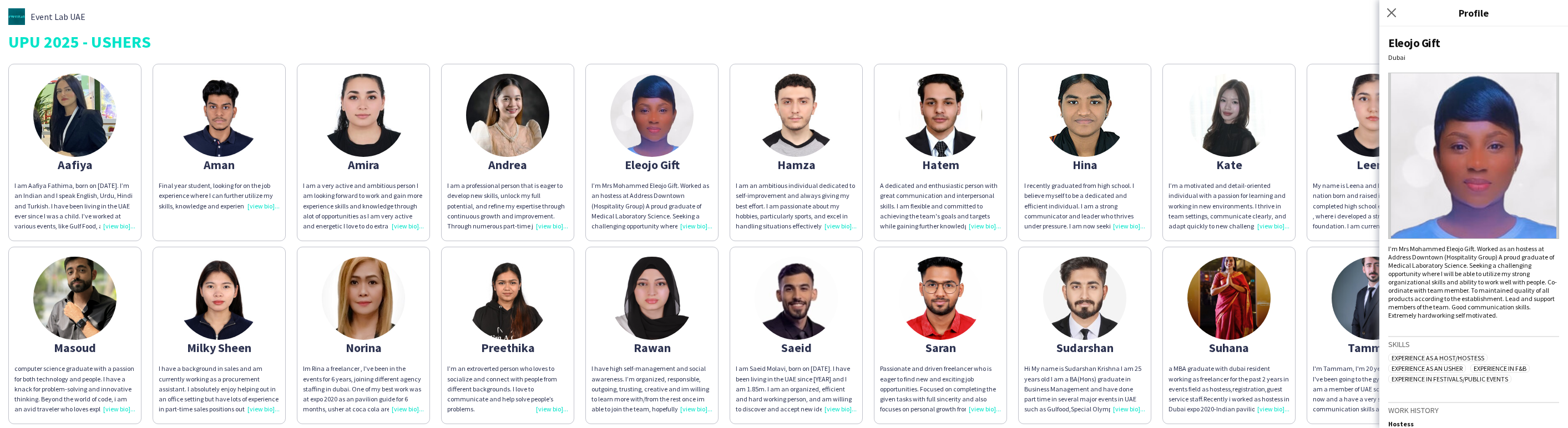 click on "Event Lab UAE   UPU 2025 - USHERS" 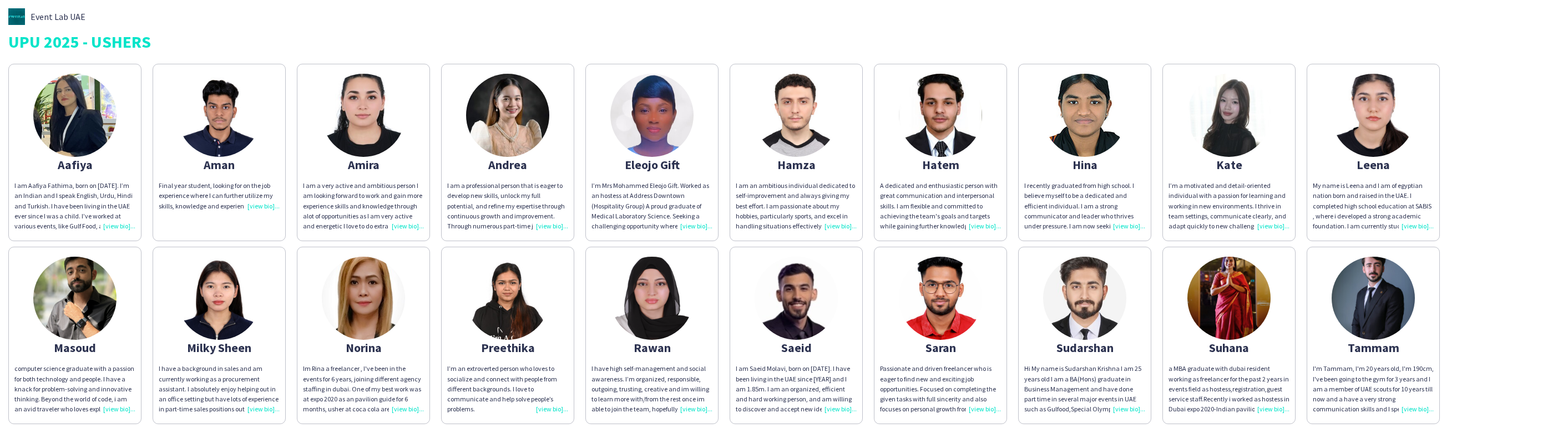 drag, startPoint x: 437, startPoint y: 25, endPoint x: 341, endPoint y: 16, distance: 96.42095 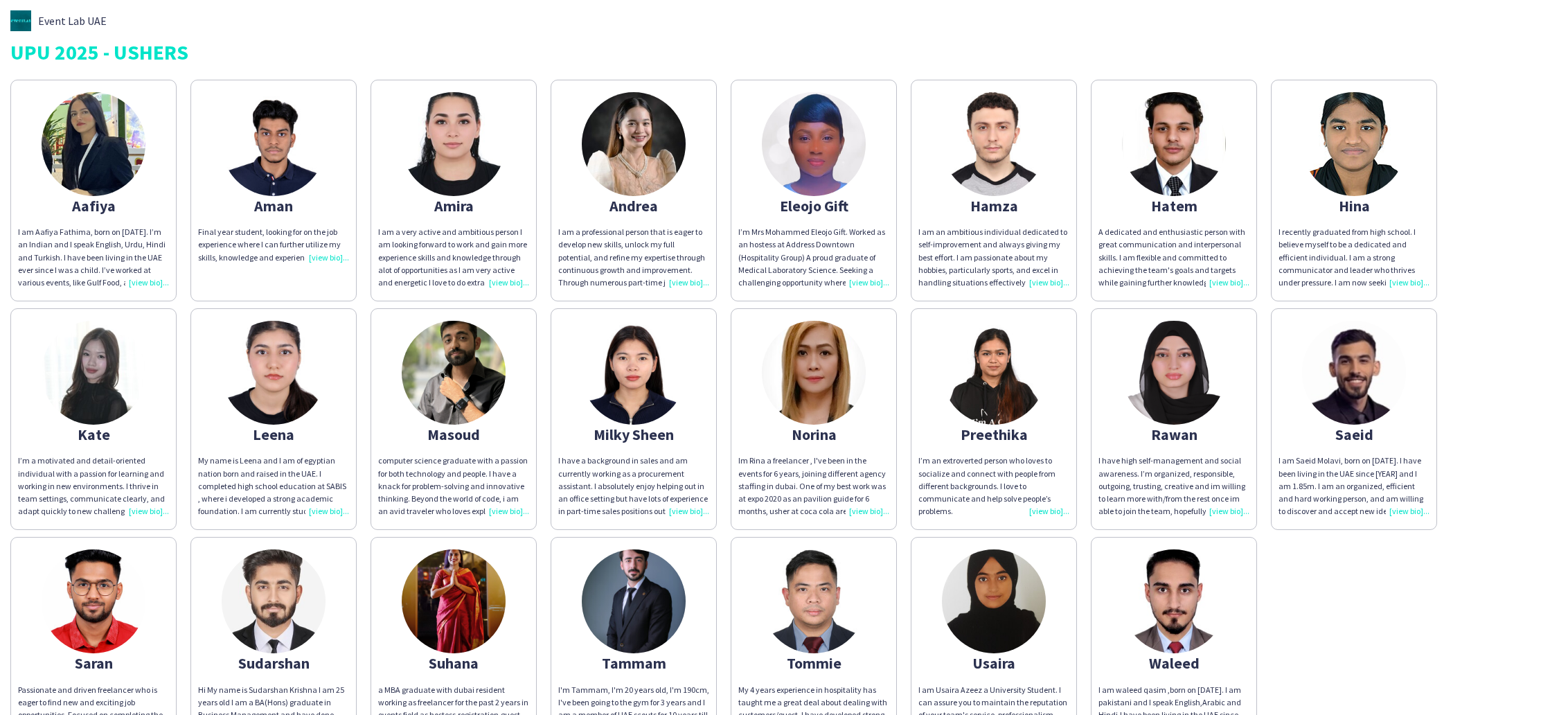 click 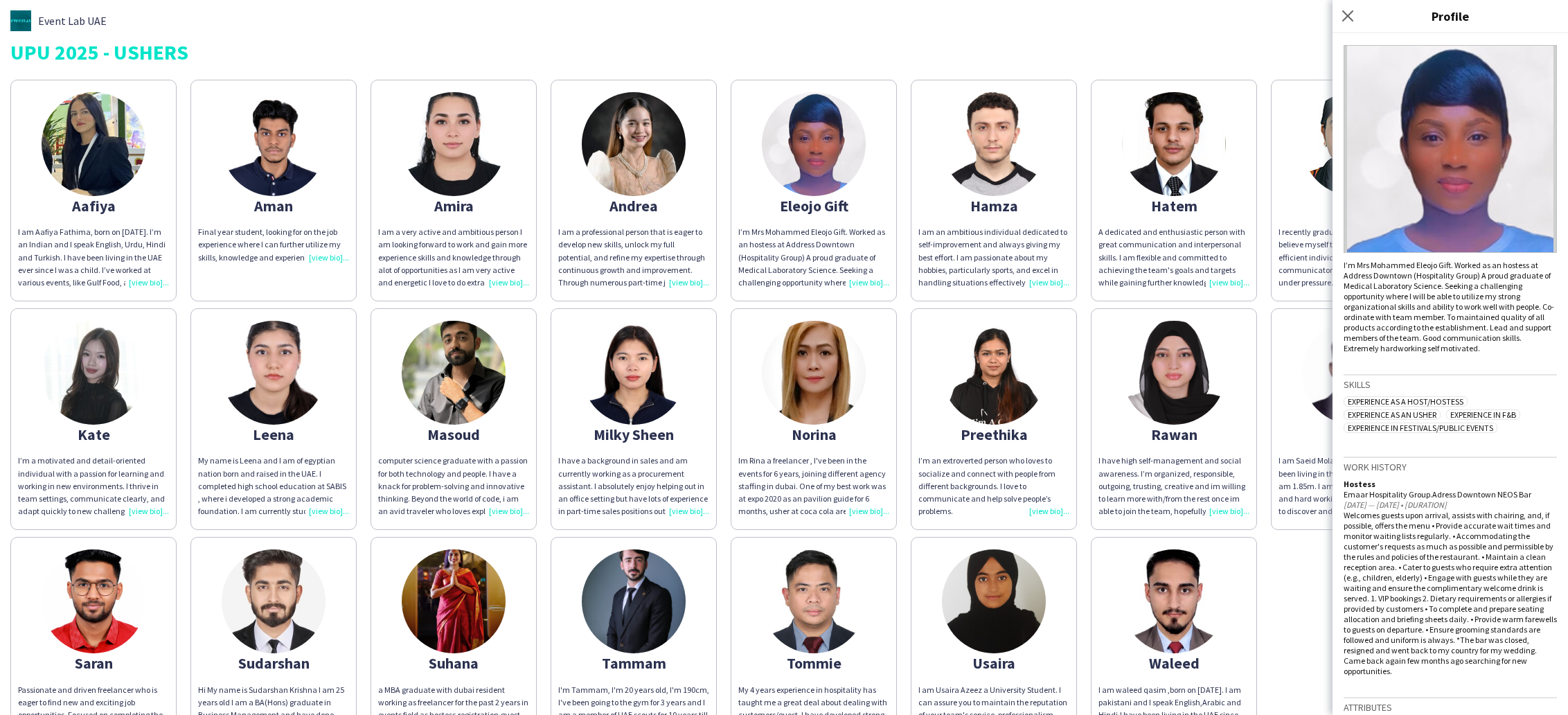 scroll, scrollTop: 74, scrollLeft: 0, axis: vertical 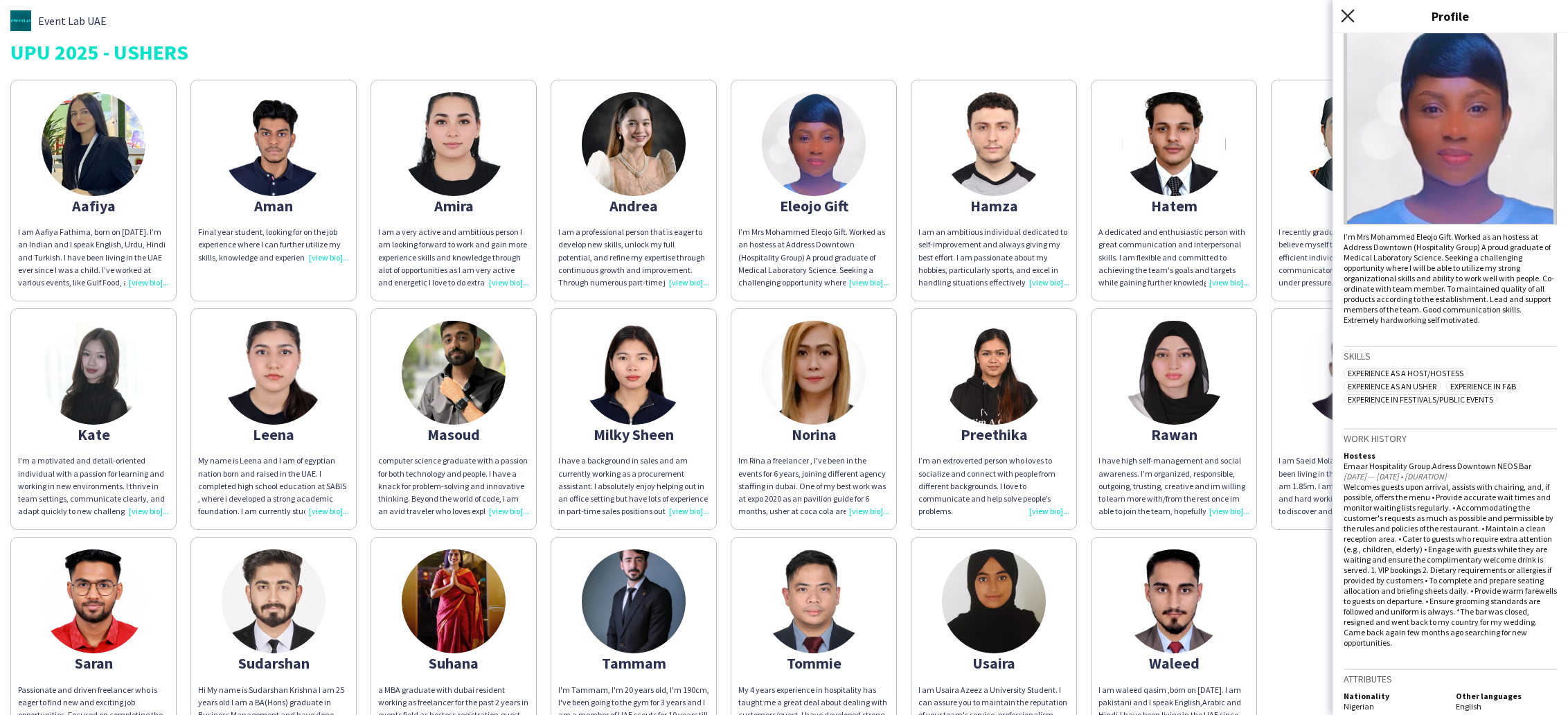 click 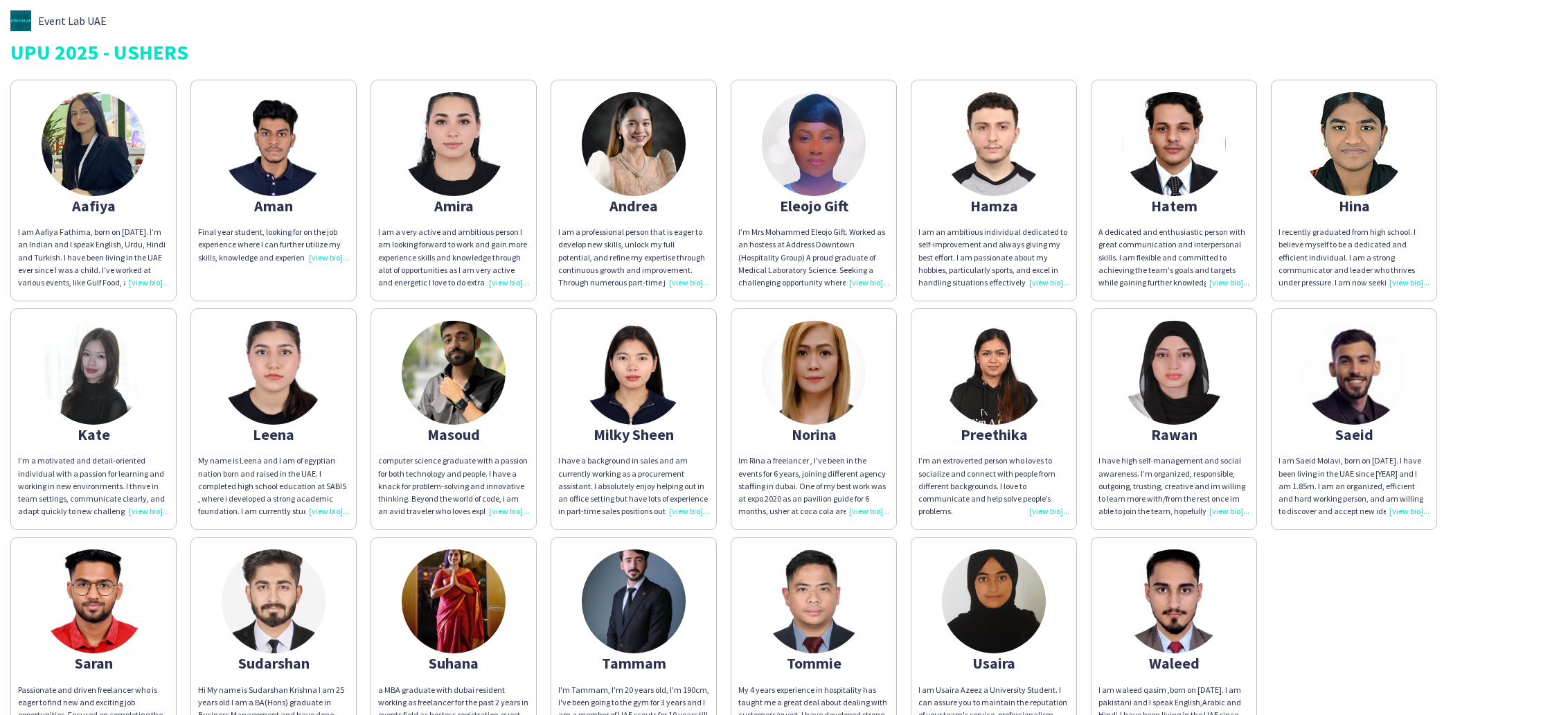 click on "Hamza" 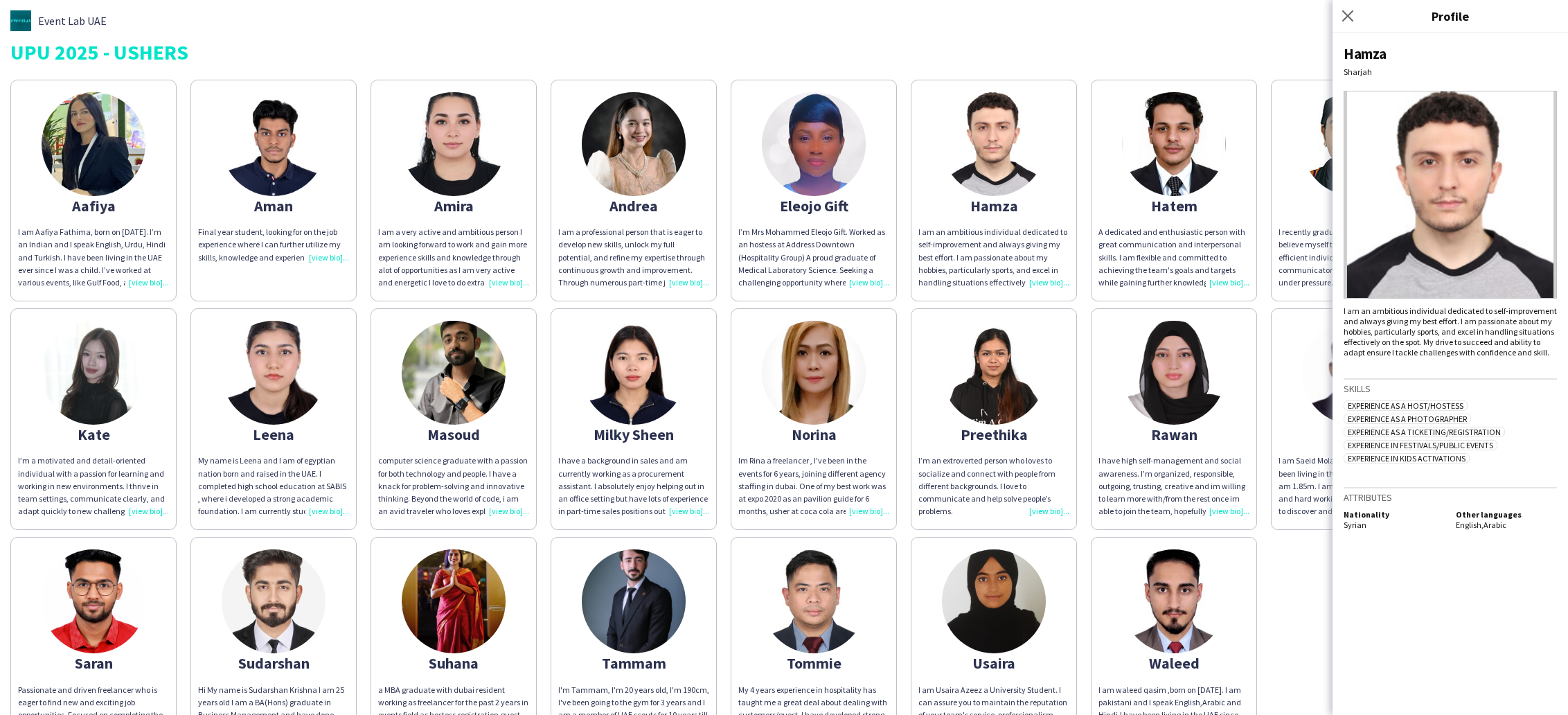 click 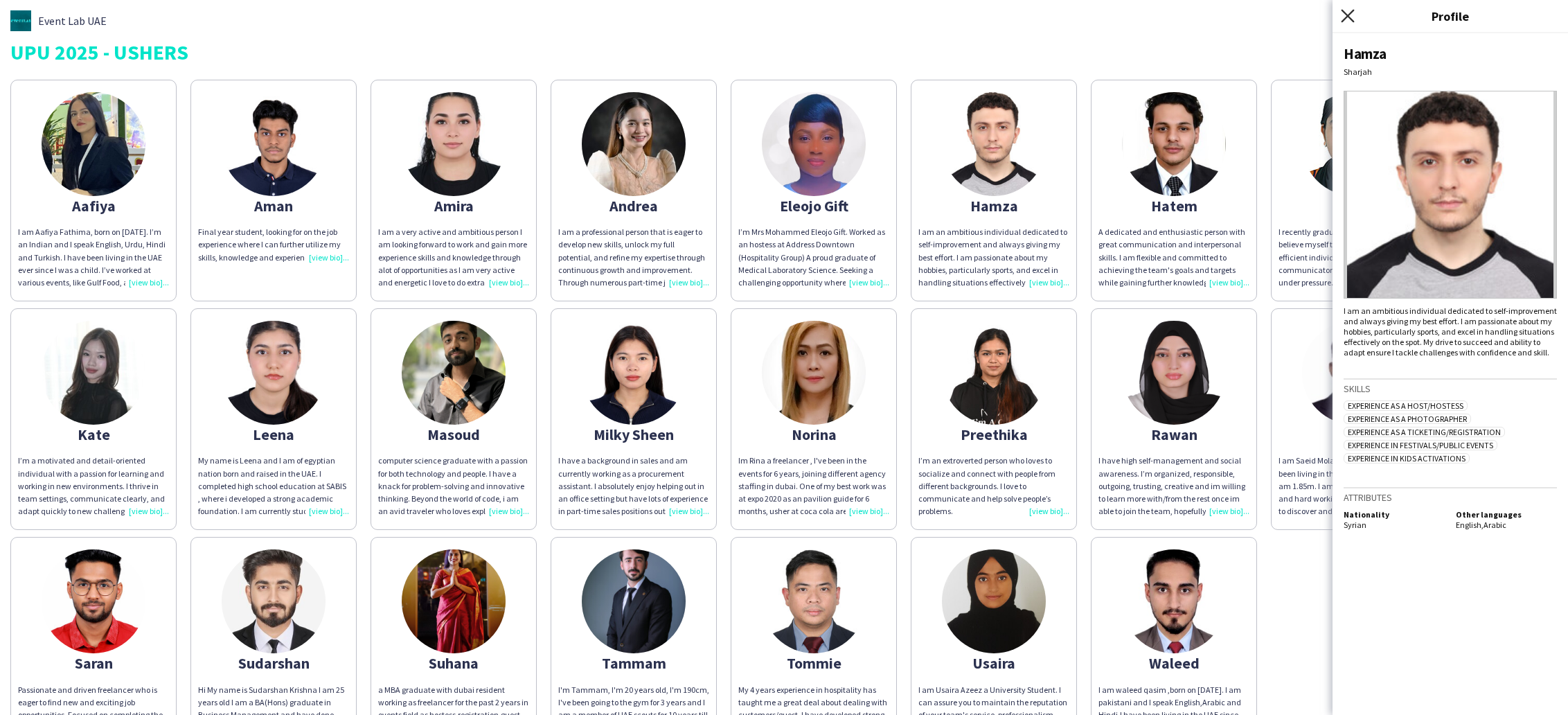 click 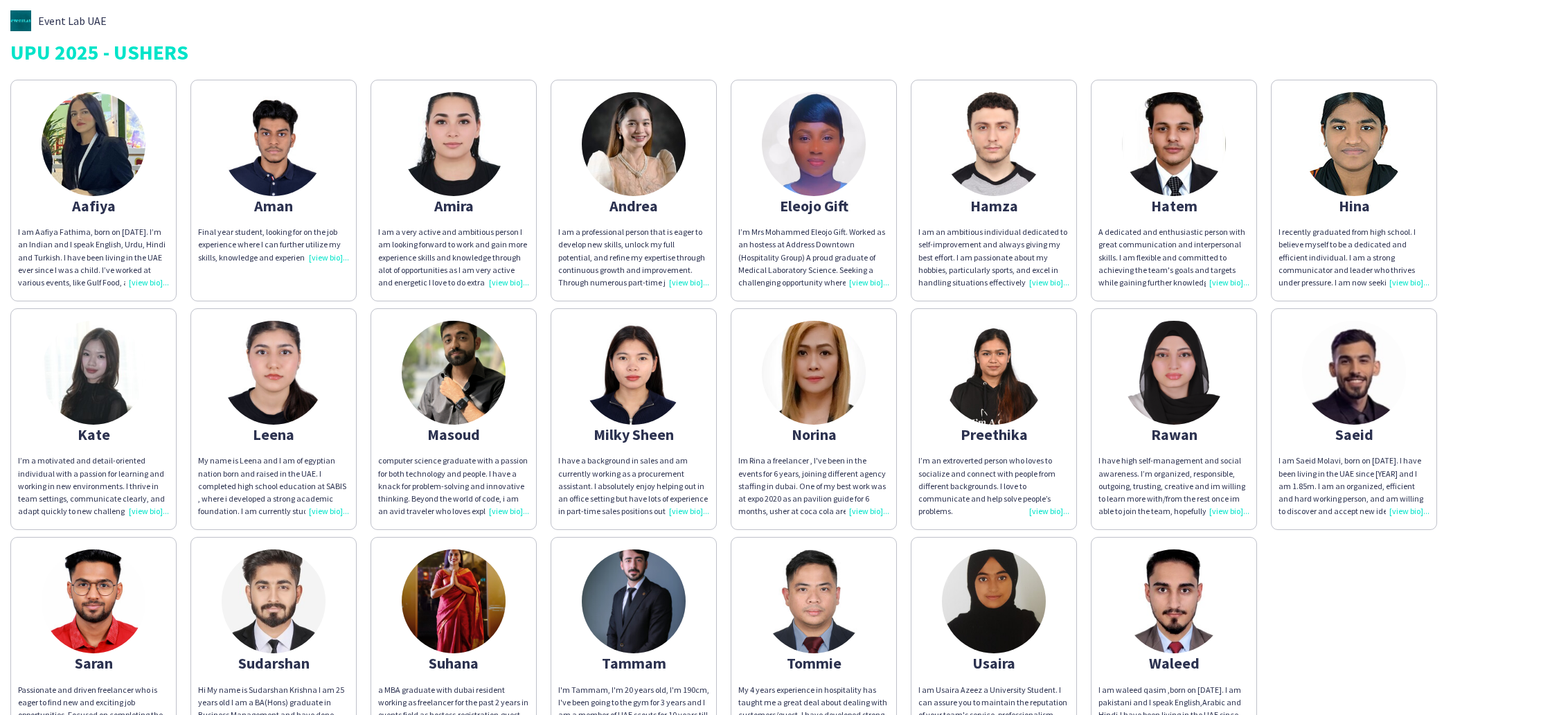 click on "A dedicated and enthusiastic person with great communication and interpersonal skills. I am flexible and committed to achieving the team's goals and targets while gaining further knowledge to allow me to grow professionally." 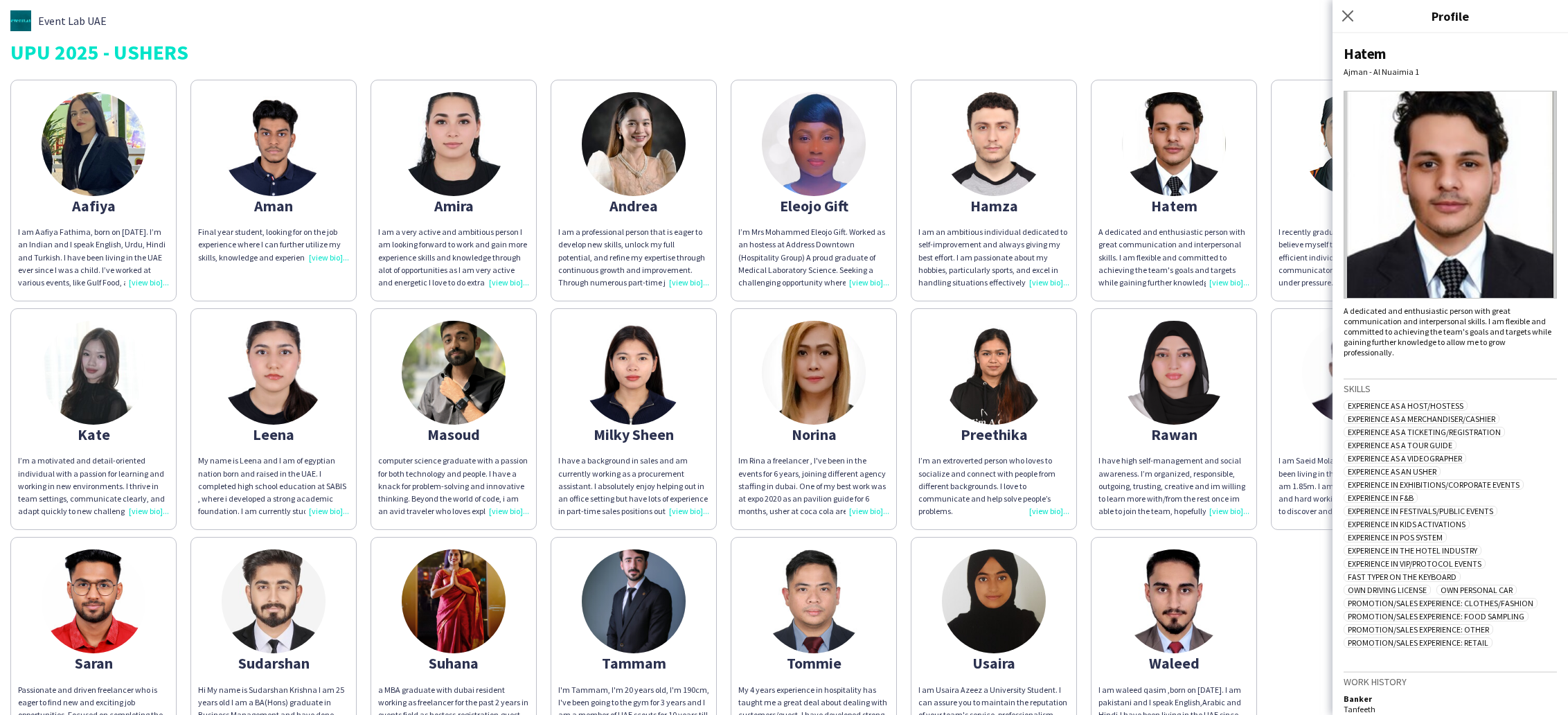 scroll, scrollTop: 160, scrollLeft: 0, axis: vertical 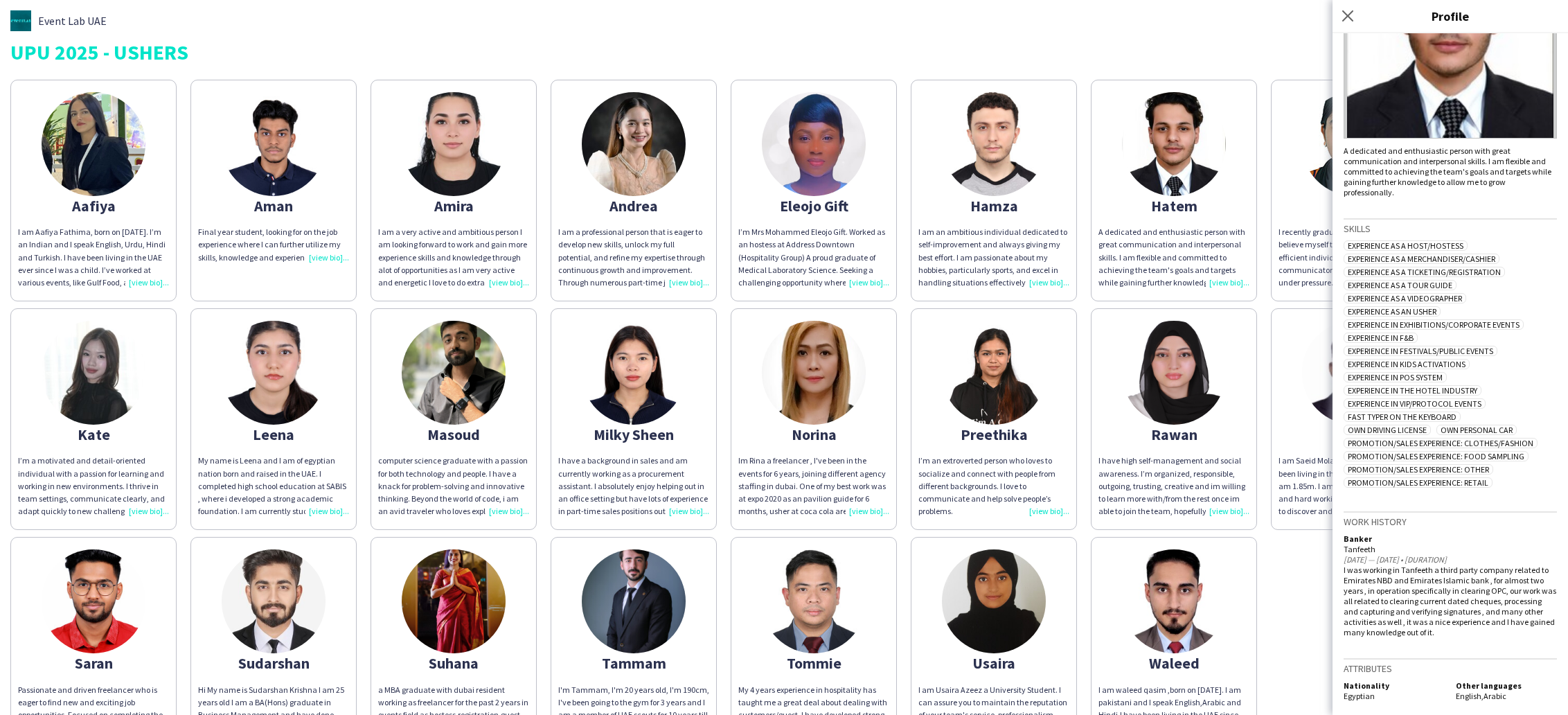 click on "I recently graduated from high school. I believe
myself to be a dedicated and efficient individual.
I am a strong communicator and leader who
thrives under pressure. I am now seeking my first part-time job." 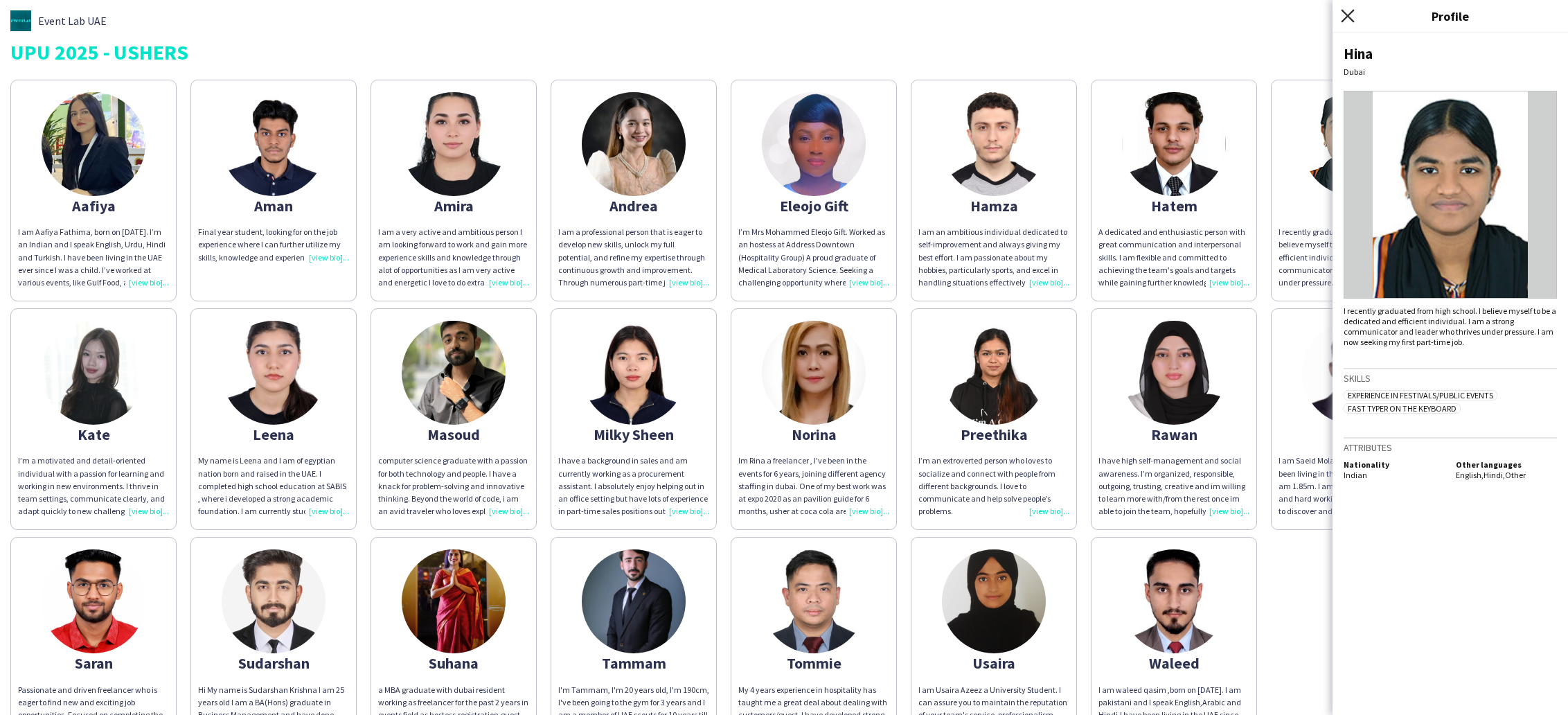 click on "Close pop-in" 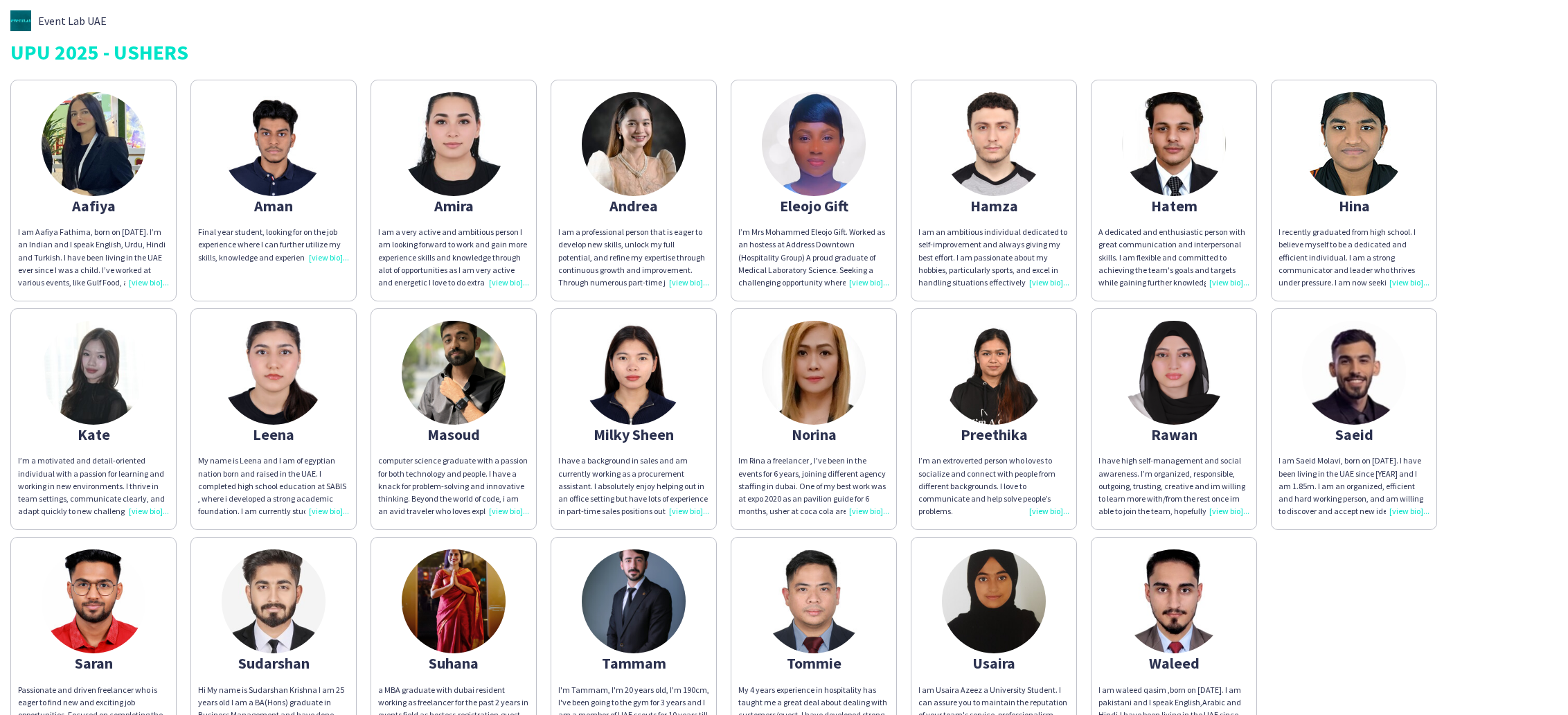 click on "I’m a motivated and detail-oriented individual with a passion for learning and working in new environments. I thrive in team settings, communicate clearly, and adapt quickly to new challenges. My positive attitude and strong work ethic help me contribute meaningfully wherever I am assigned. I’m excited to bring energy, reliability, and a passion to grow within your team." 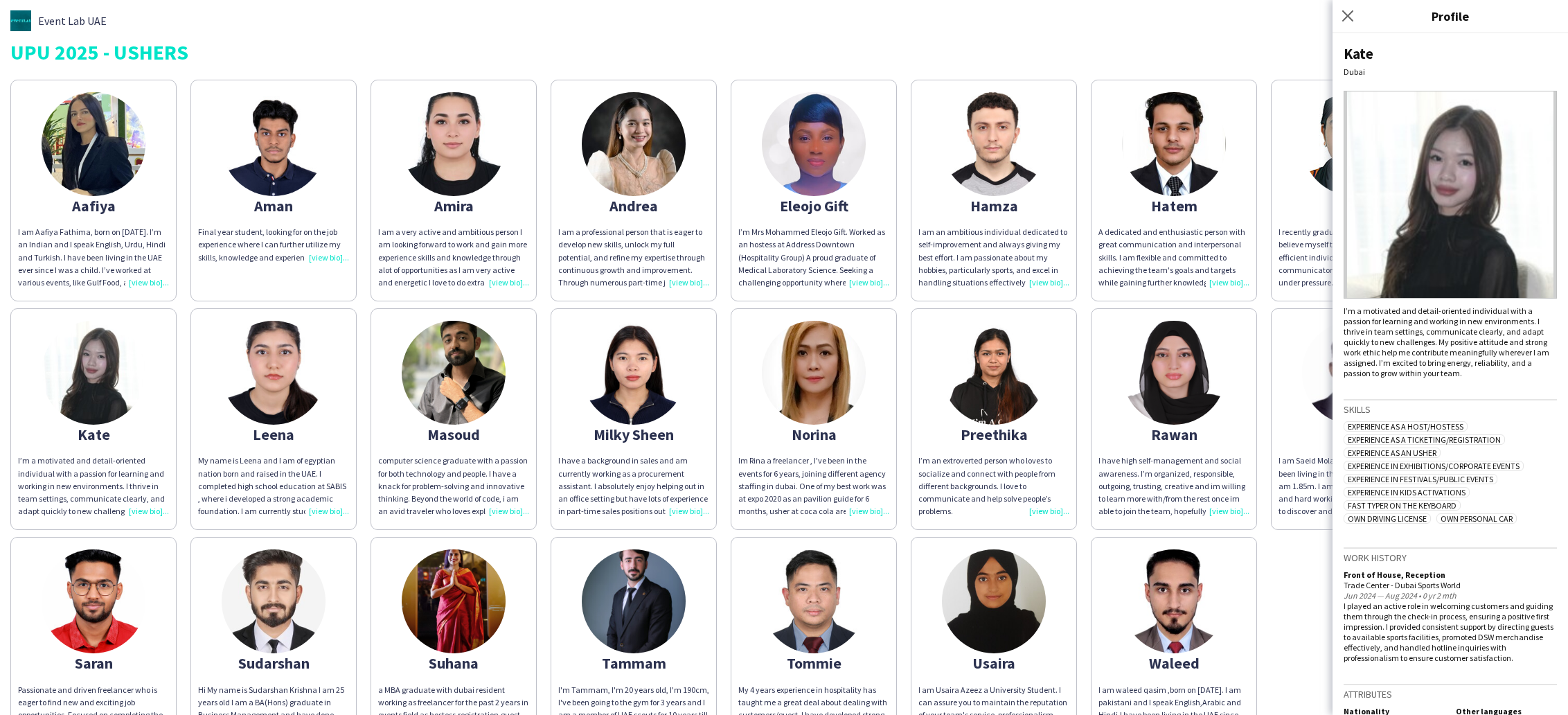 scroll, scrollTop: 26, scrollLeft: 0, axis: vertical 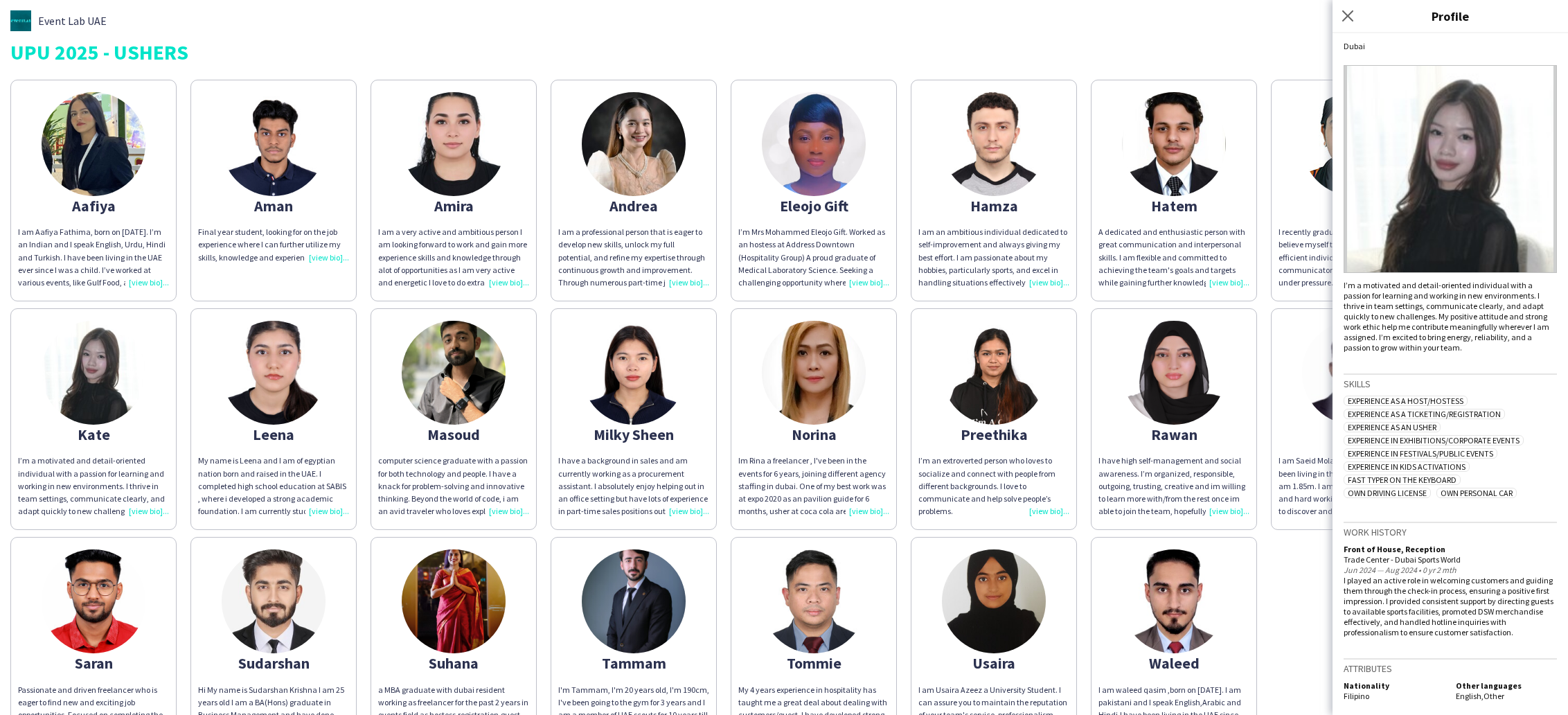 click 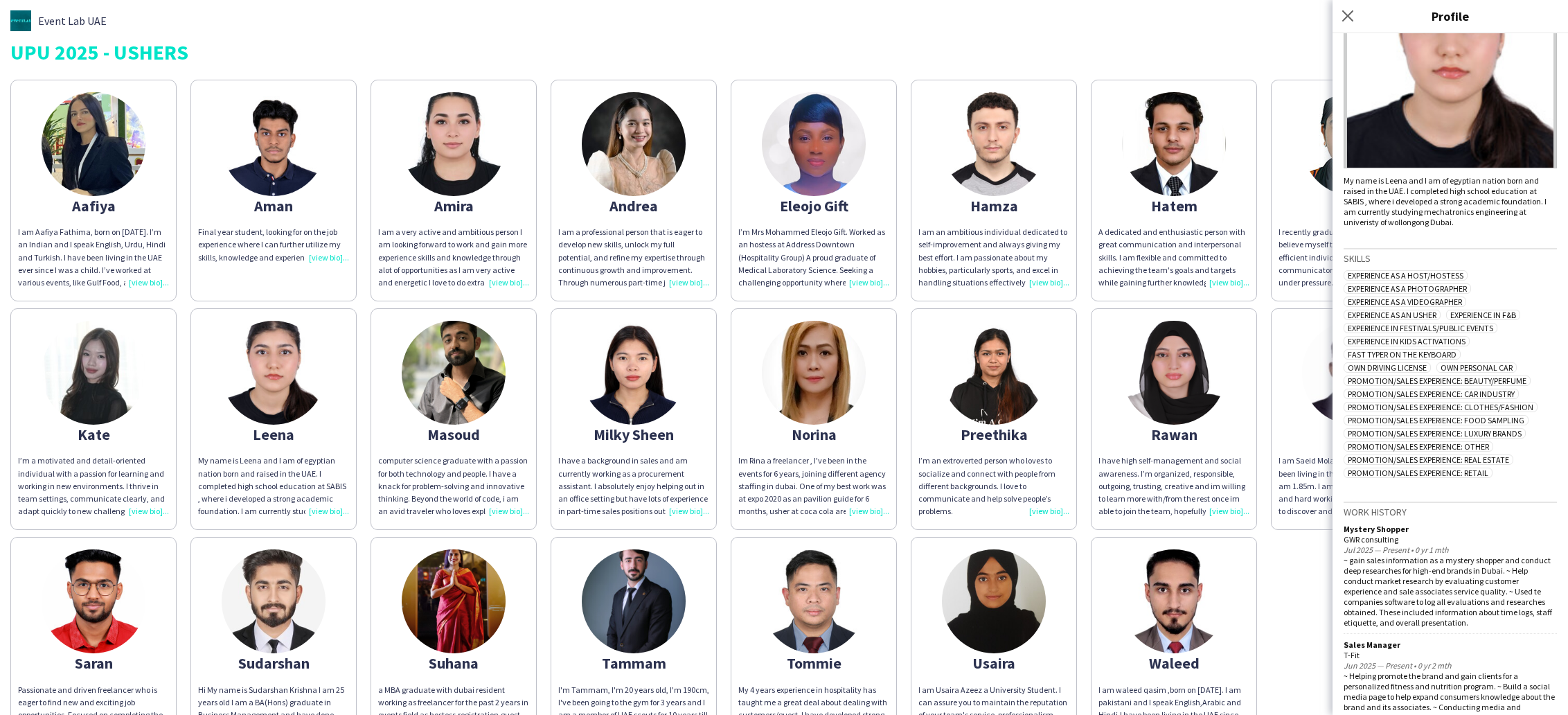 scroll, scrollTop: 279, scrollLeft: 0, axis: vertical 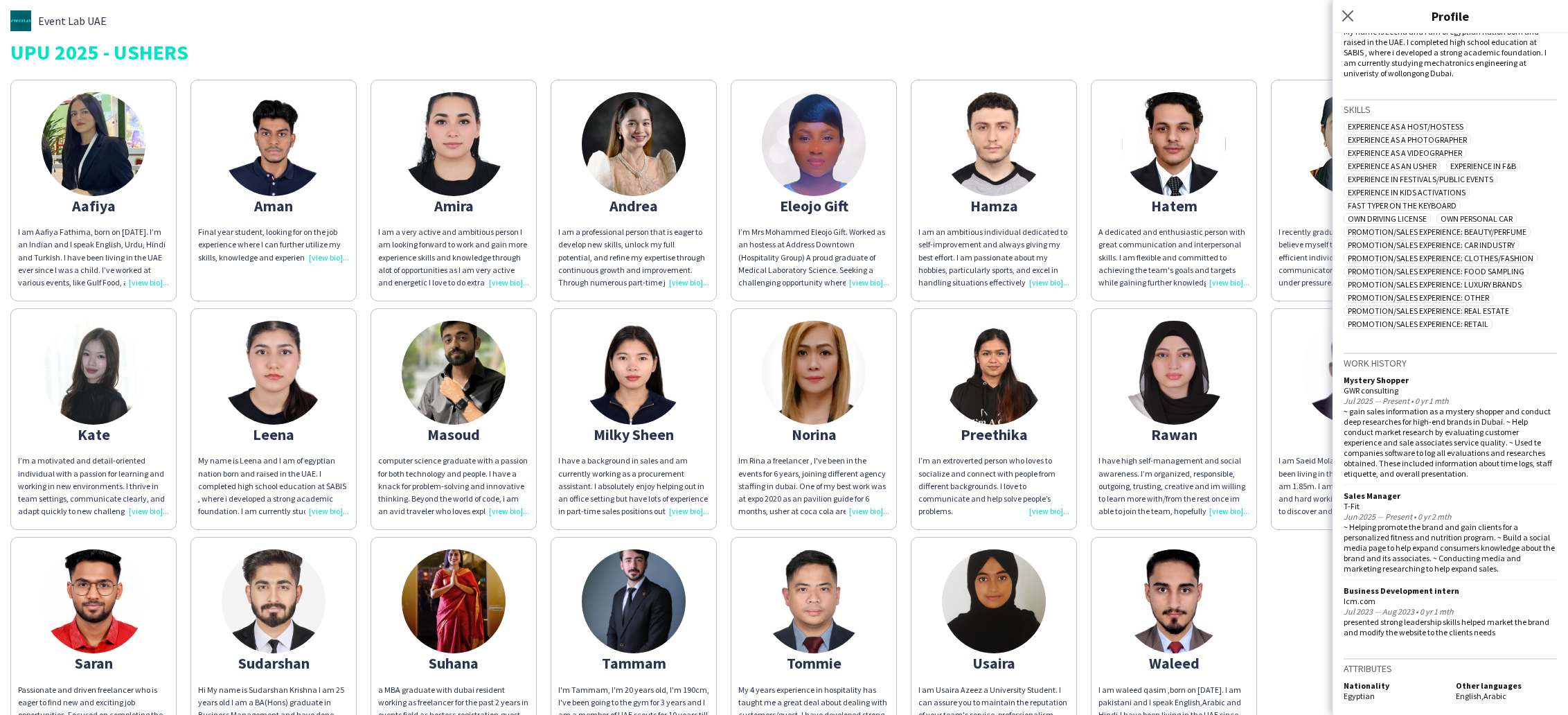 click on "Masoud" 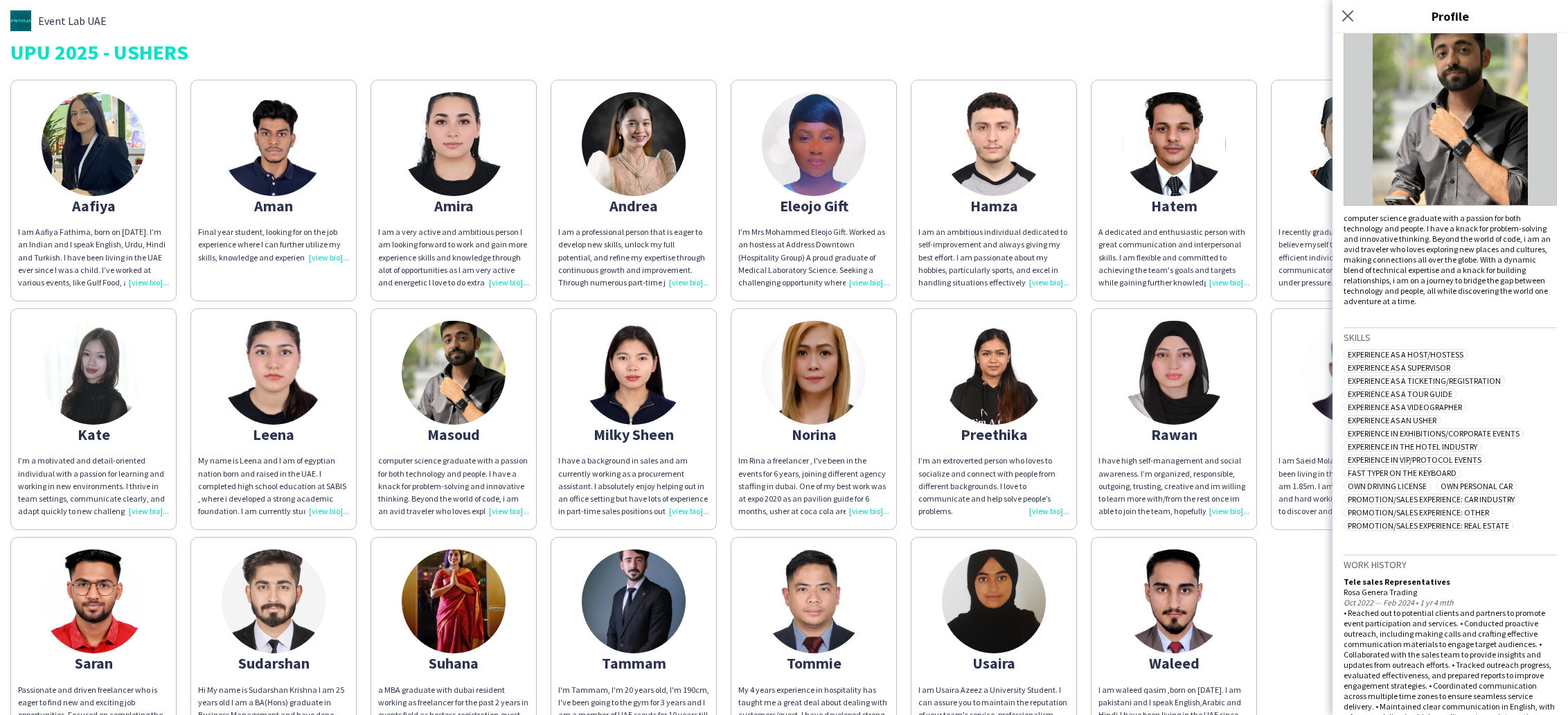 scroll, scrollTop: 177, scrollLeft: 0, axis: vertical 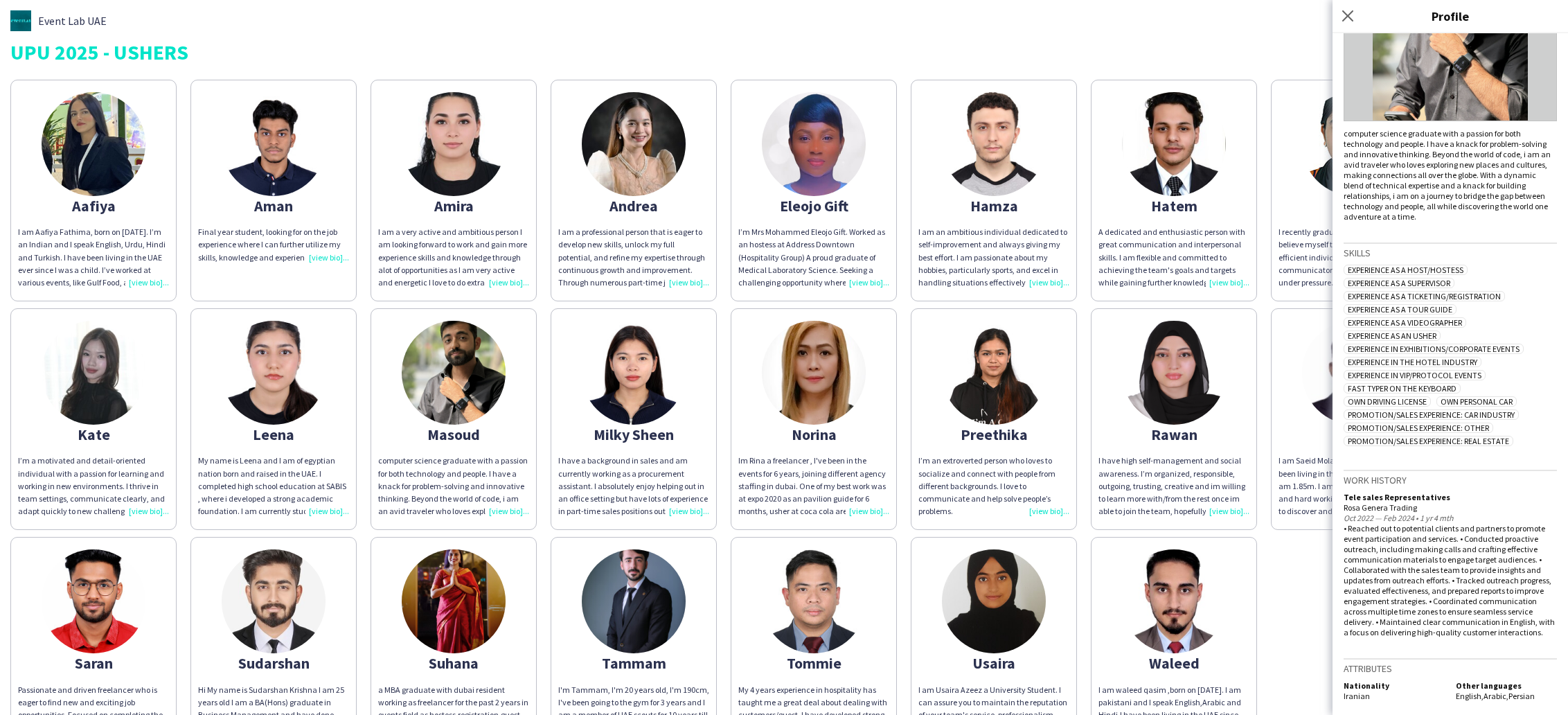 click on "Milky Sheen
I have a background in sales and am currently working as a procurement assistant. I absolutely enjoy helping out in an office setting but have lots of experience in part-time sales positions outside of that environment. Working with people is my passion." 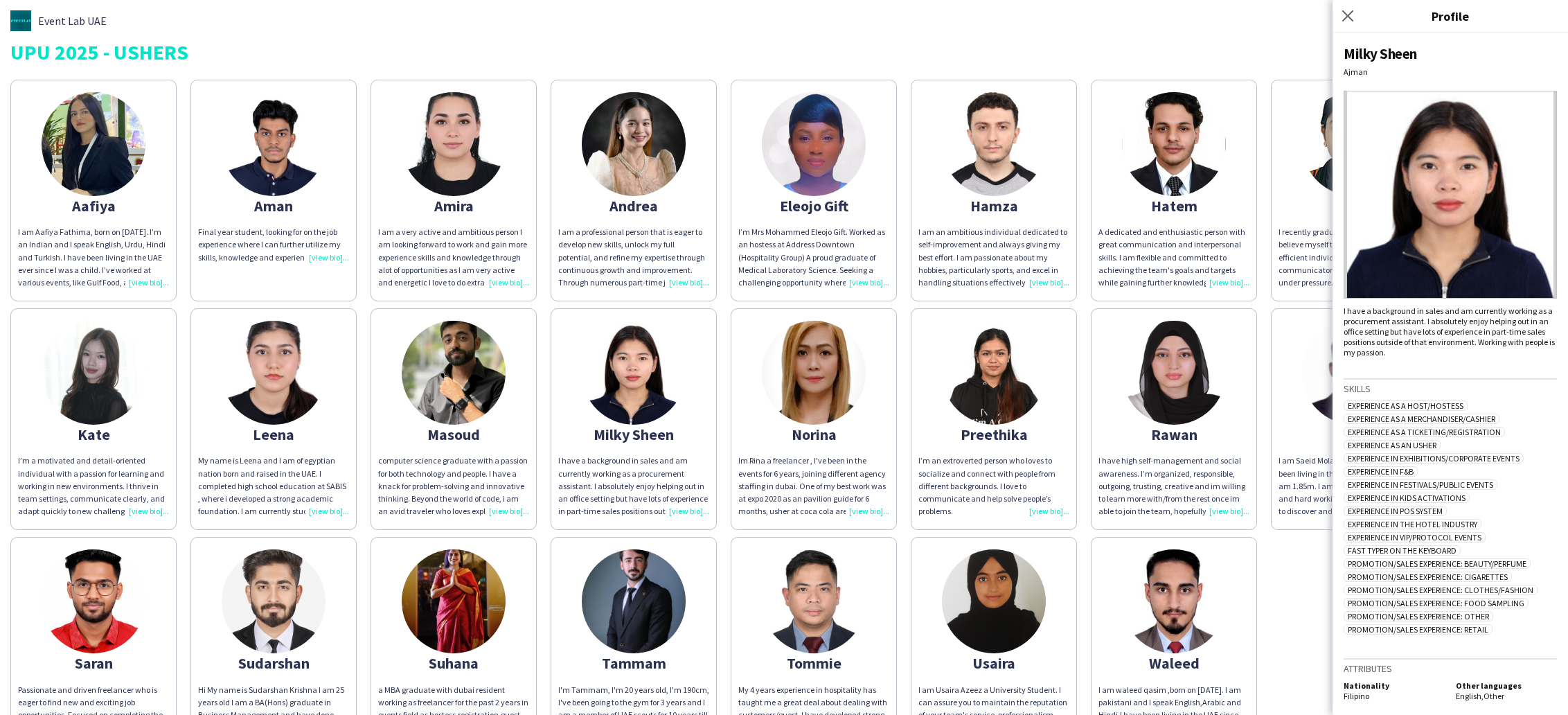 click on "Norina
Im Rina a freelancer , I've been in the events for 6 years, joining different agency staffing in dubai. One of my best work was at expo 2020 as an pavilion guide for 6 months, usher at coca cola arena, usher, hostess, scanner at world trade center in different events." 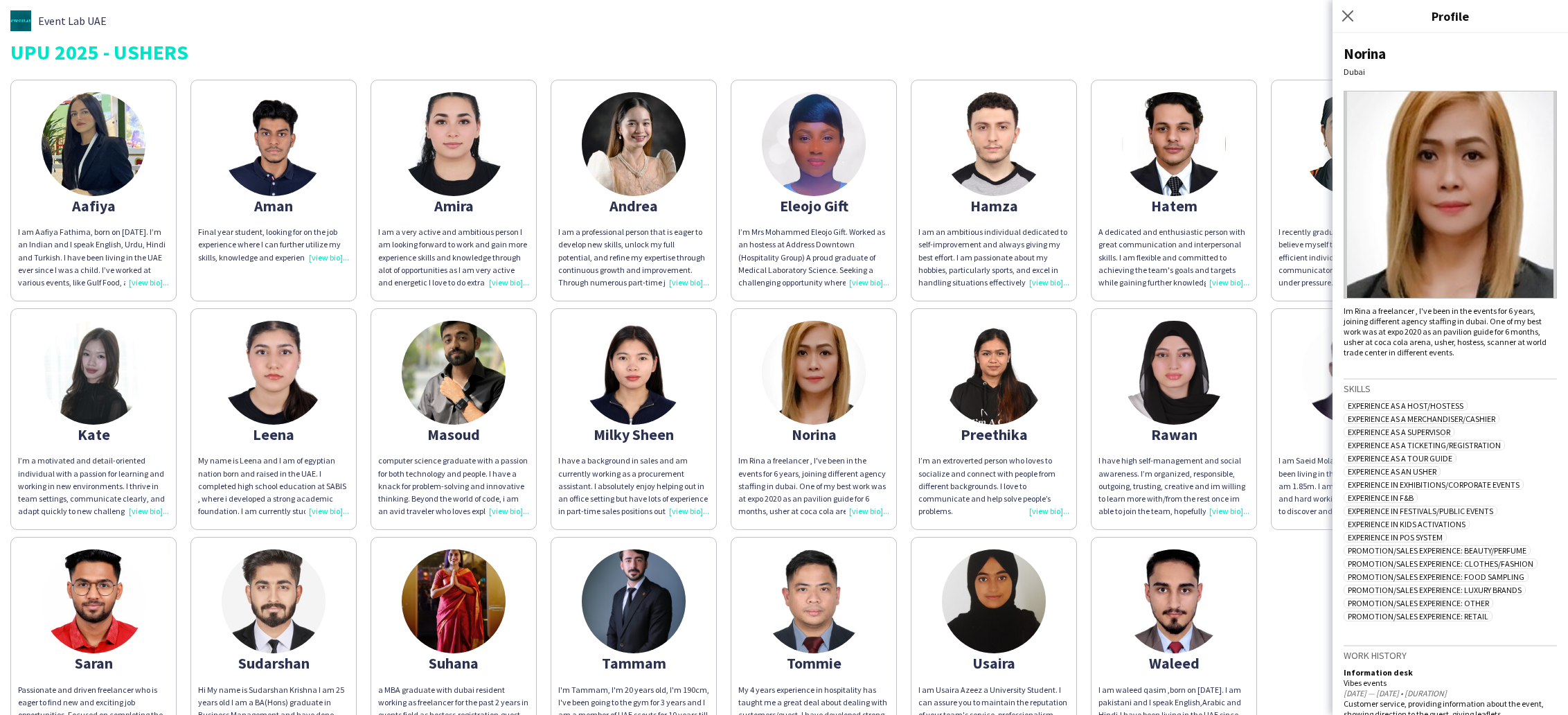 scroll, scrollTop: 242, scrollLeft: 0, axis: vertical 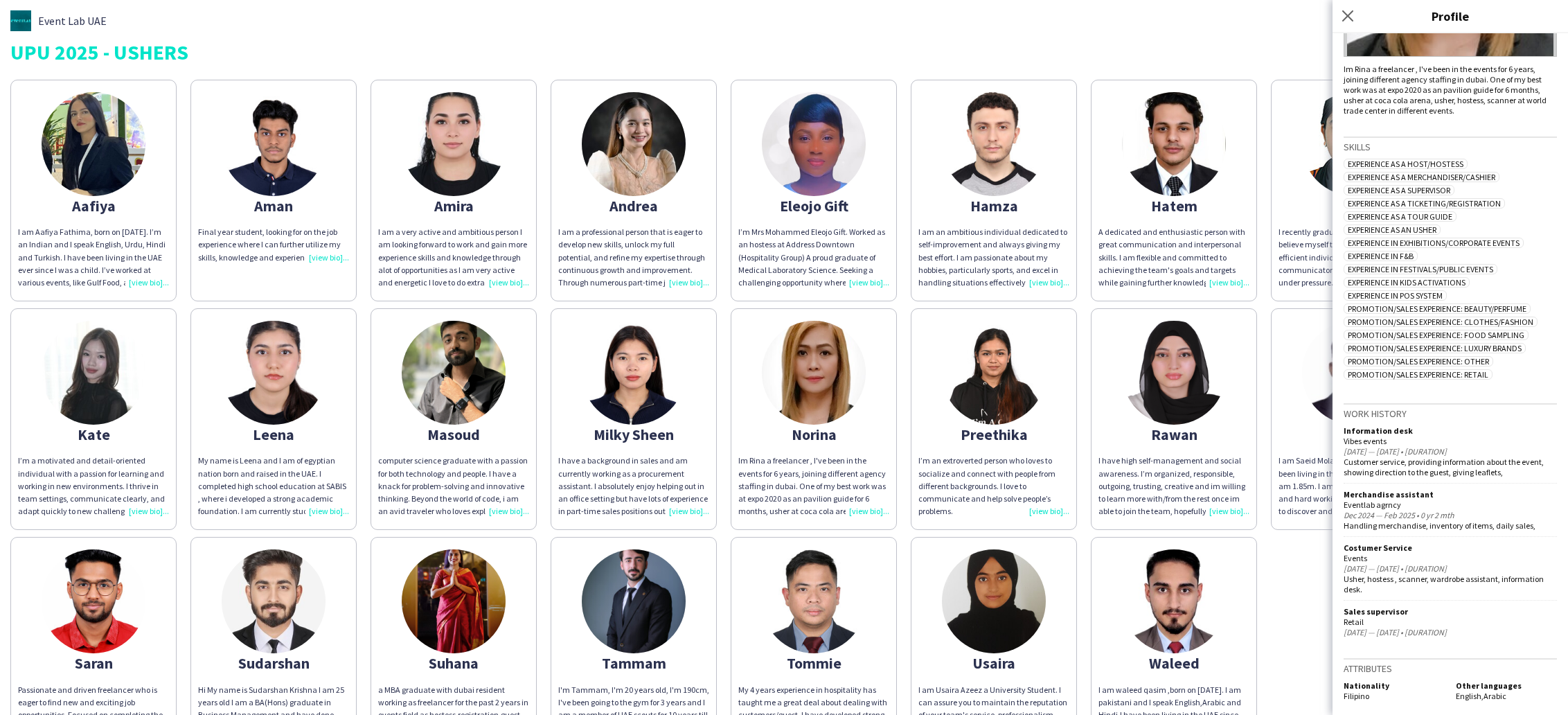 click 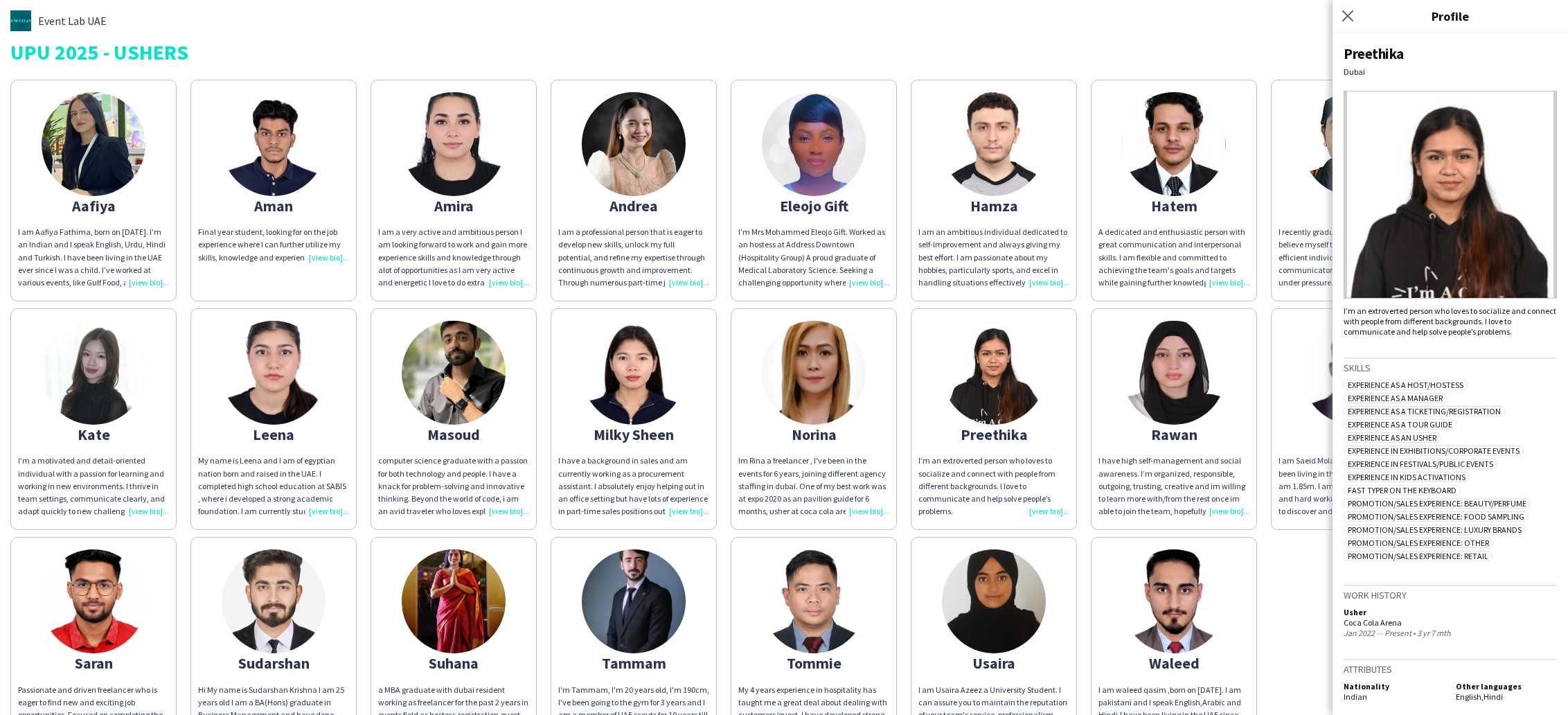 scroll, scrollTop: 1, scrollLeft: 0, axis: vertical 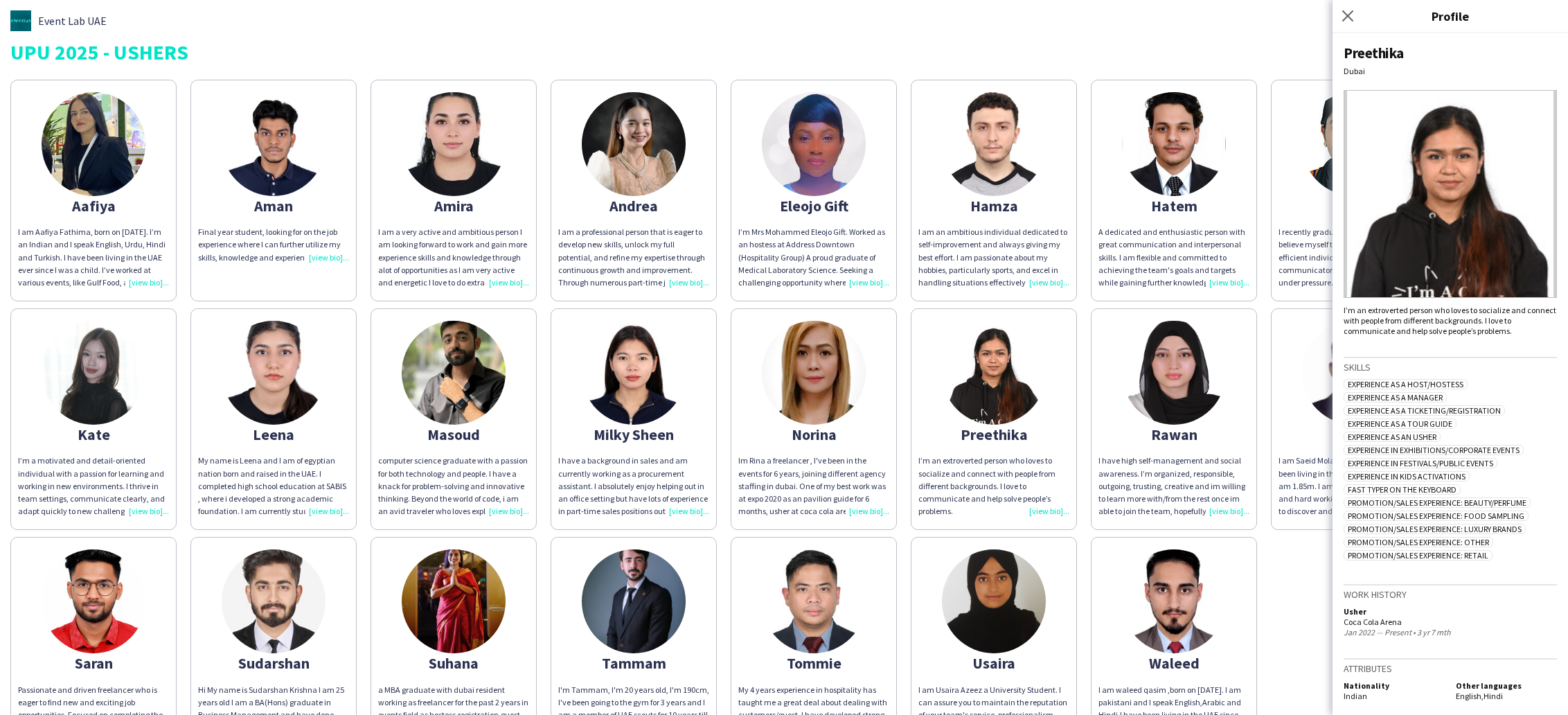 click on "I have high self-management and social awareness. I’m organized, responsible, outgoing, trusting, creative and im willing to learn more with/from the rest once im able to join the team, hopefully I also teach and achieve the goals along with my co-workers." 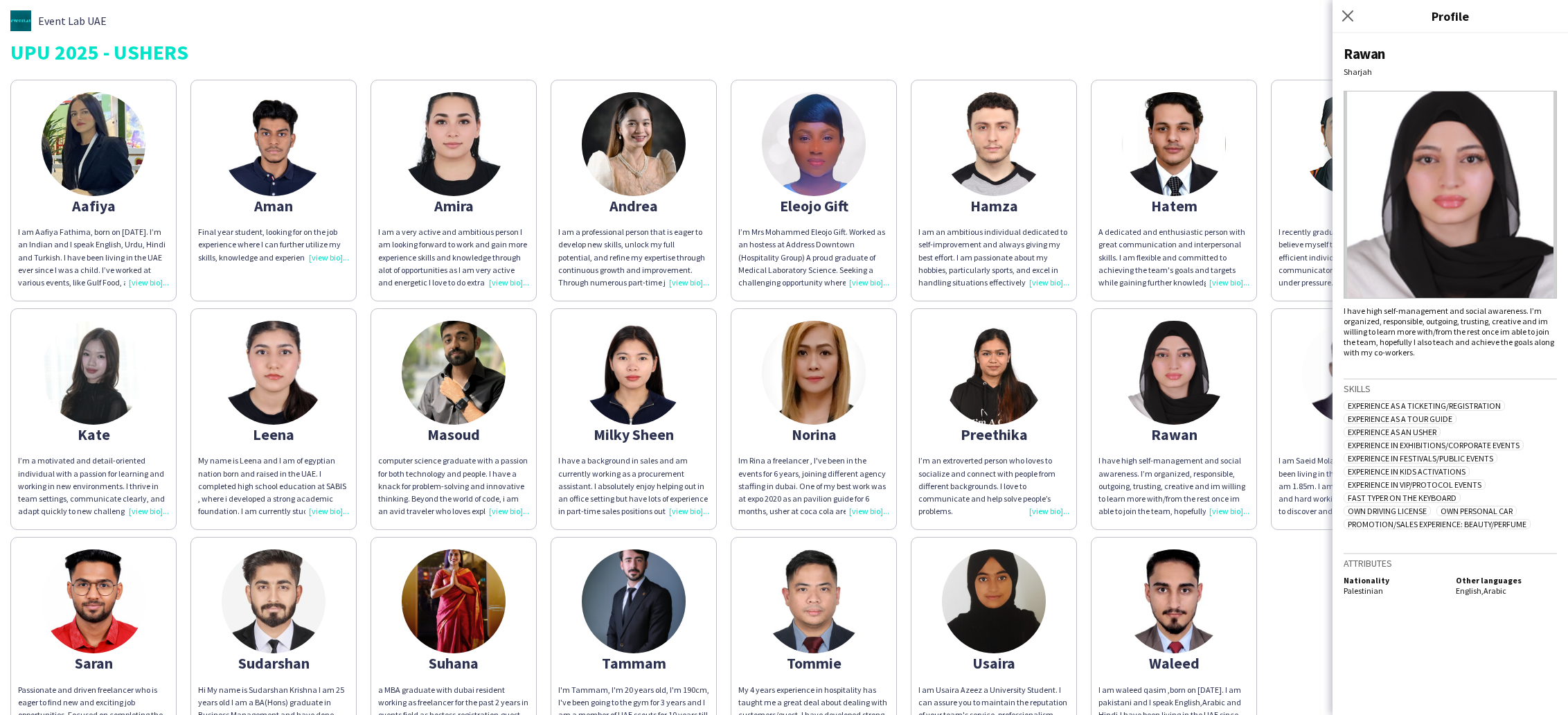 click on "Saeid" 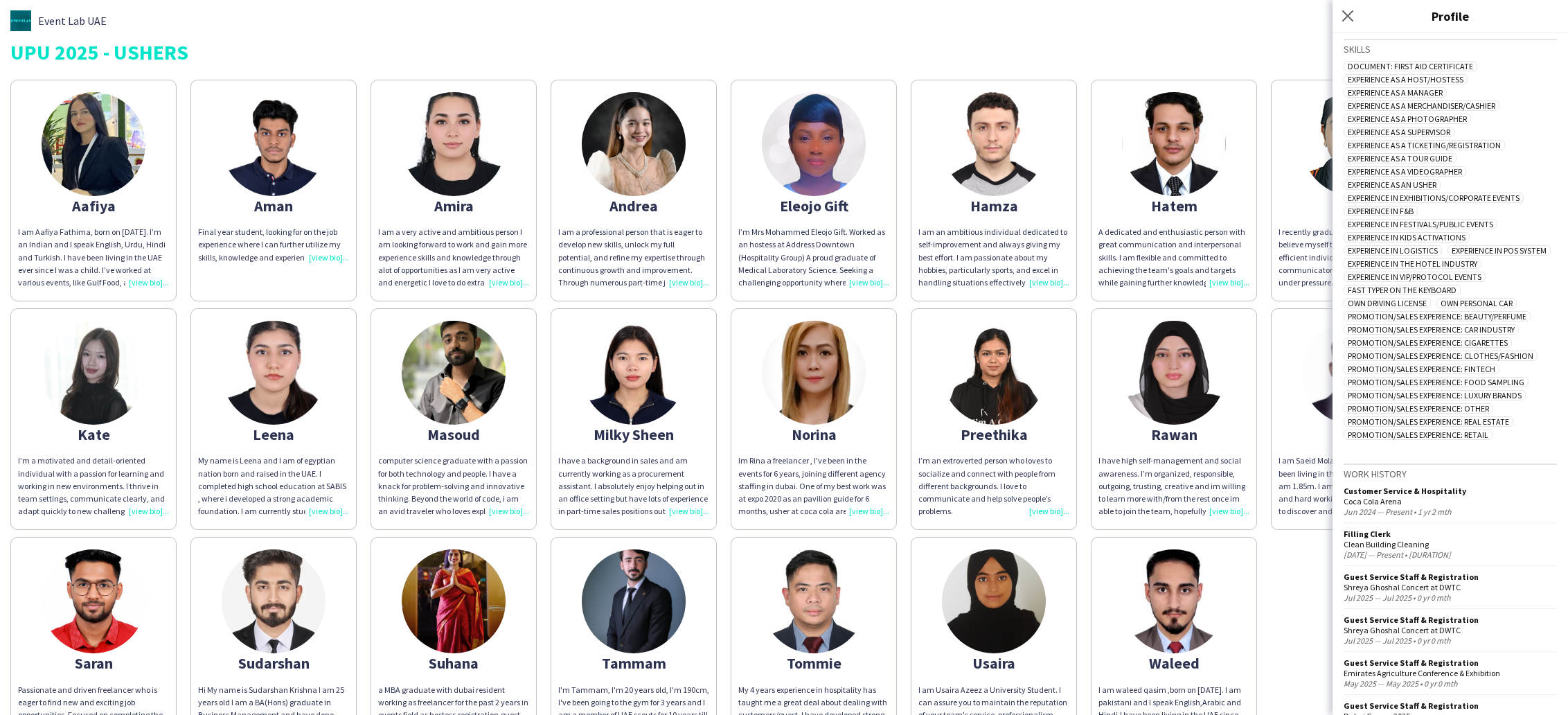 scroll, scrollTop: 650, scrollLeft: 0, axis: vertical 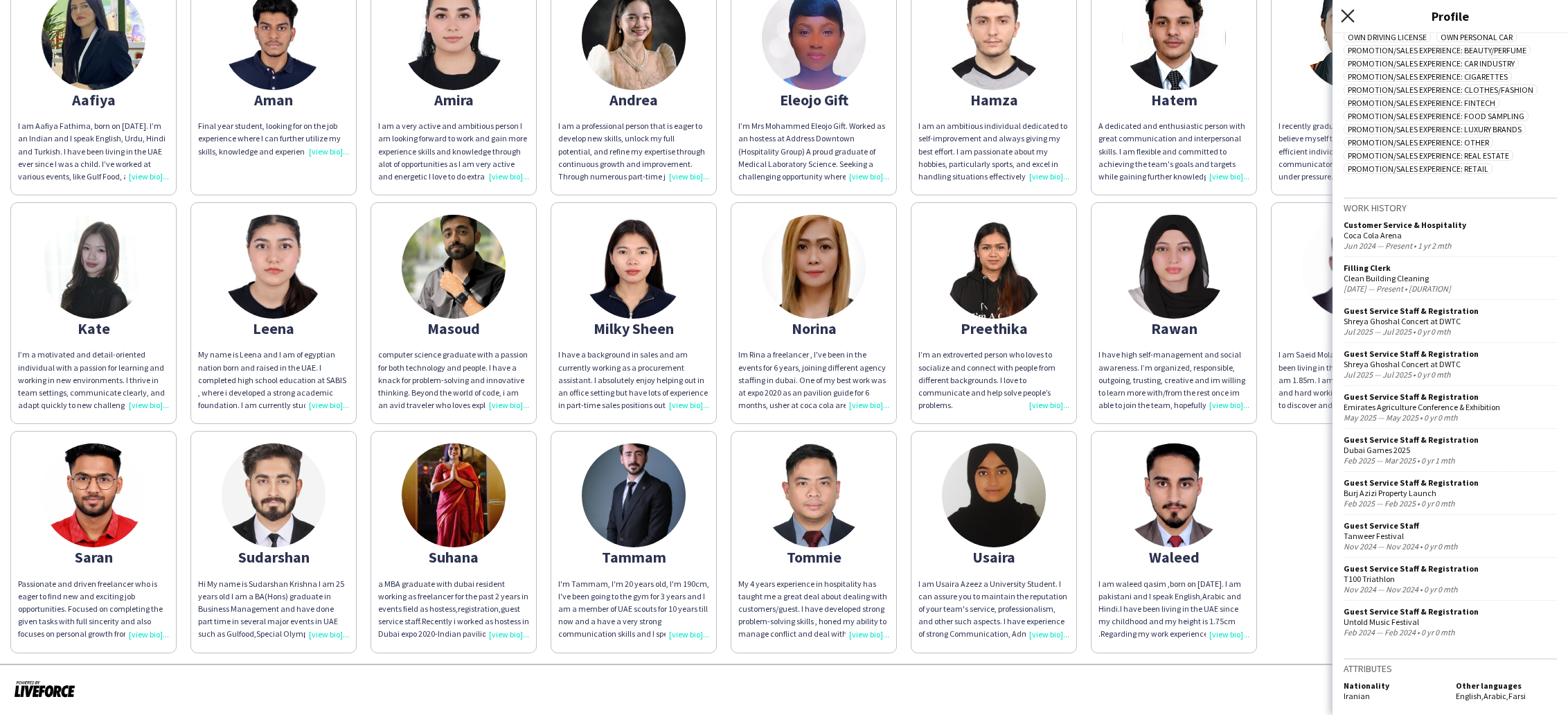 click on "Close pop-in" 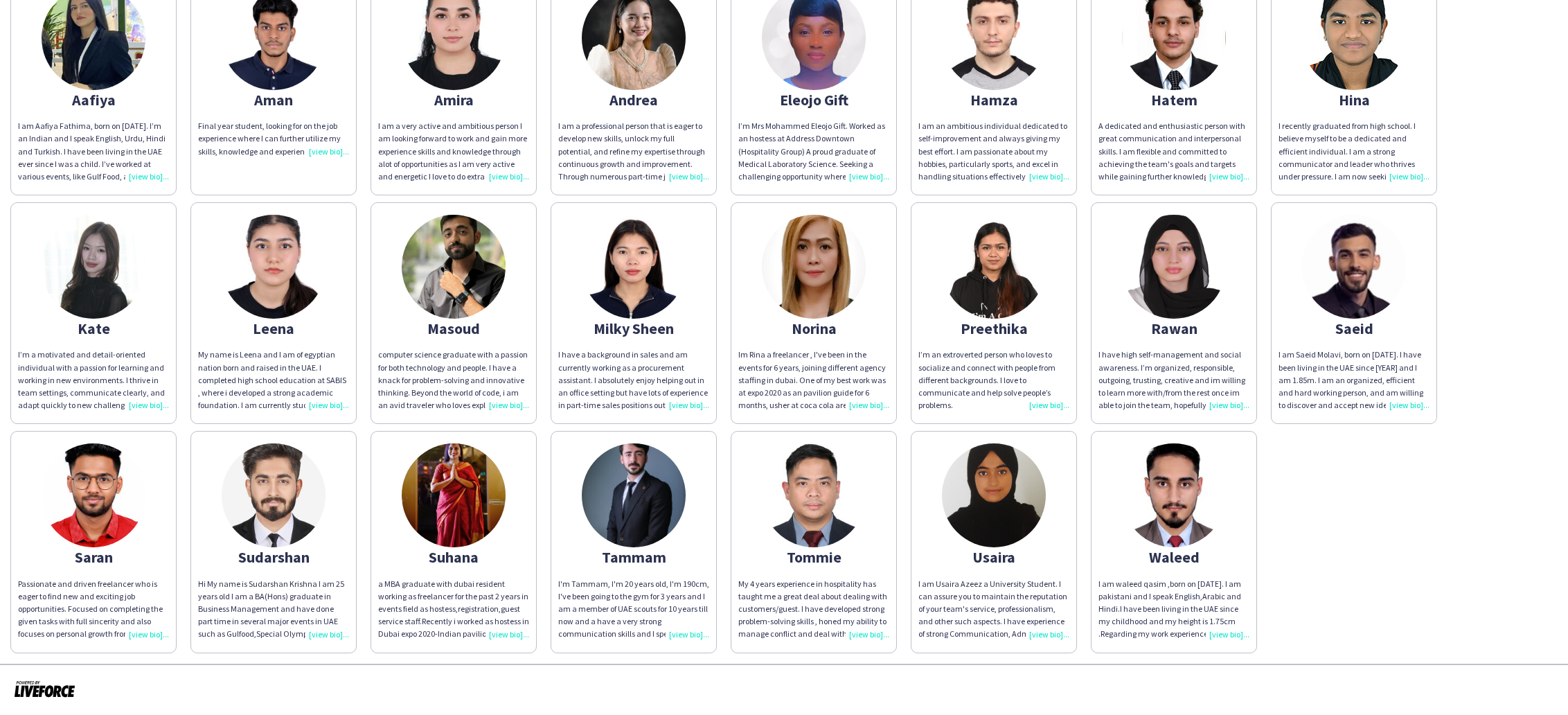 click 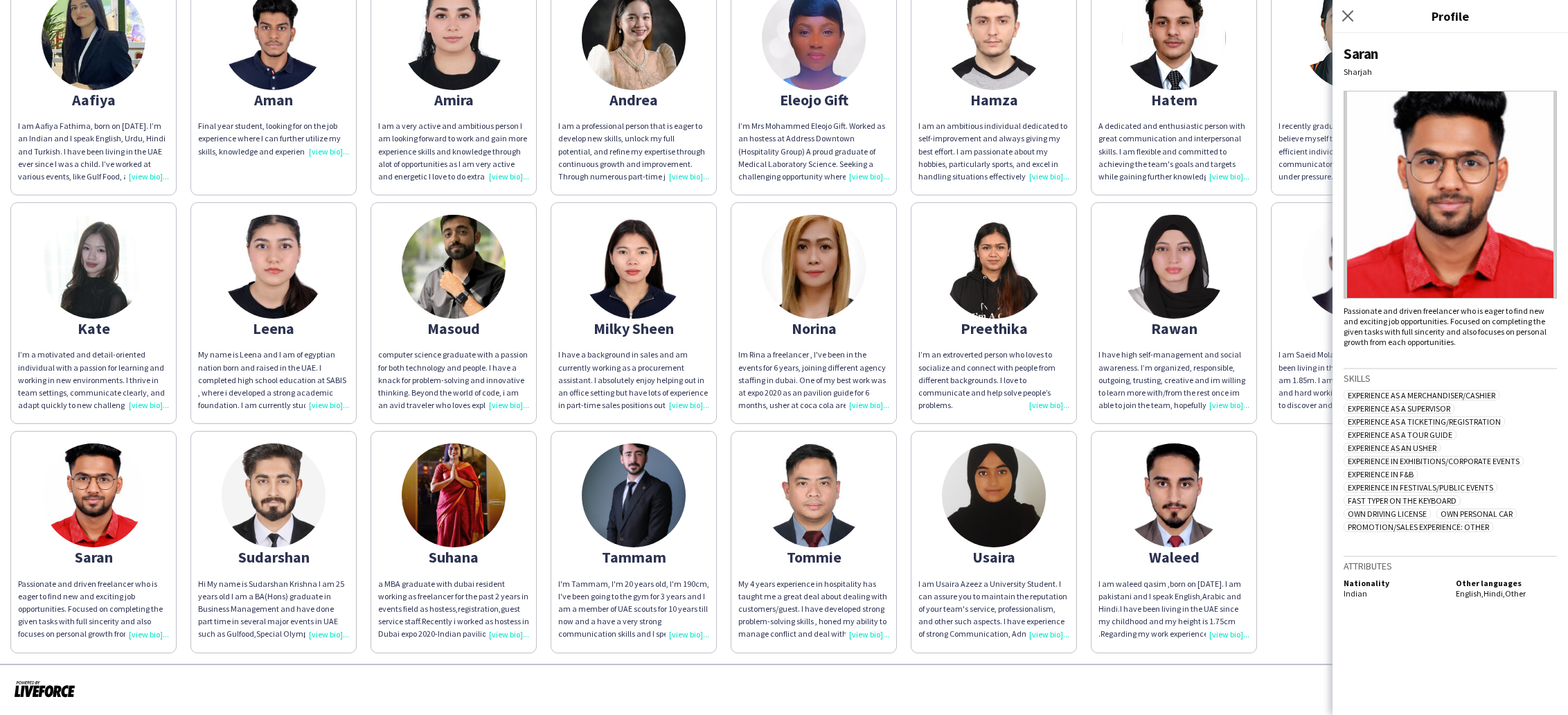 click 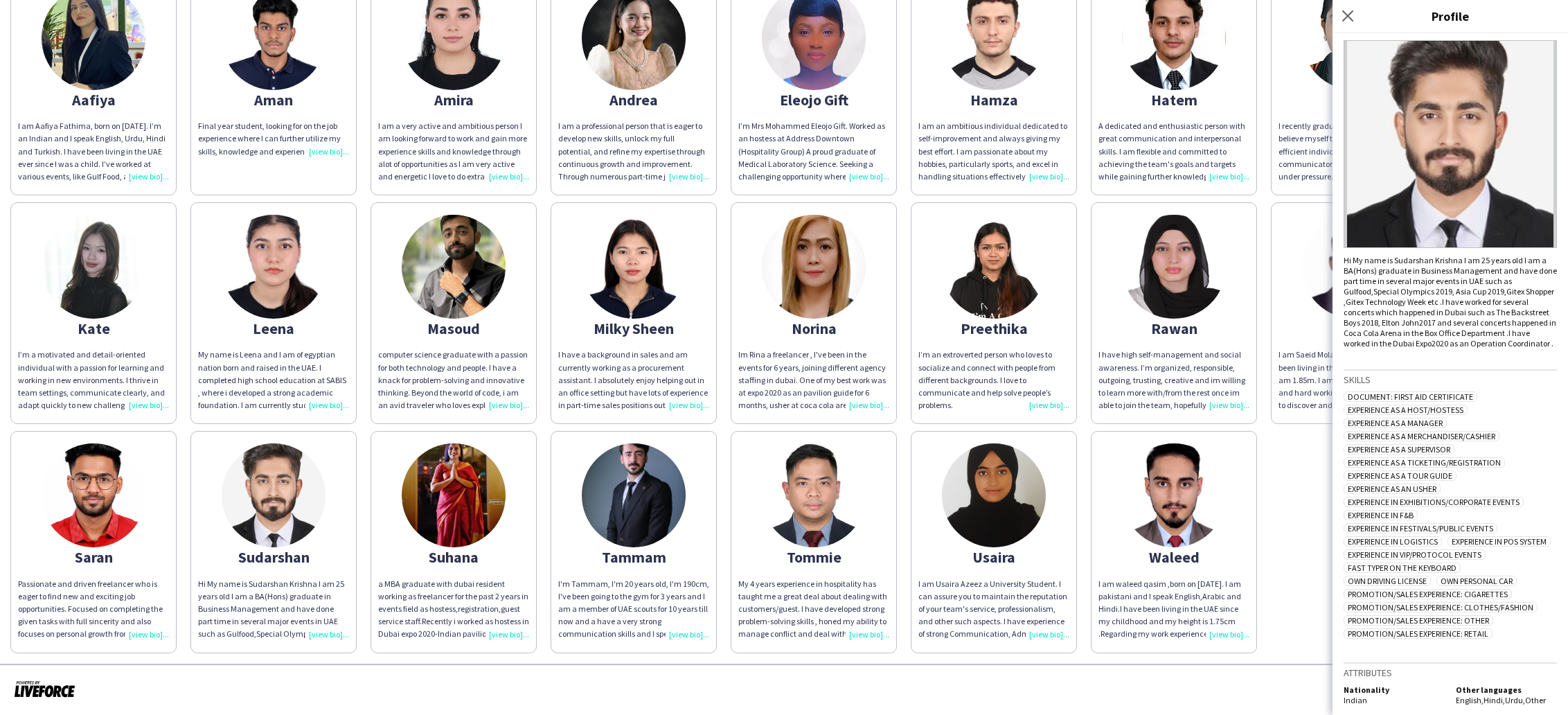 scroll, scrollTop: 68, scrollLeft: 0, axis: vertical 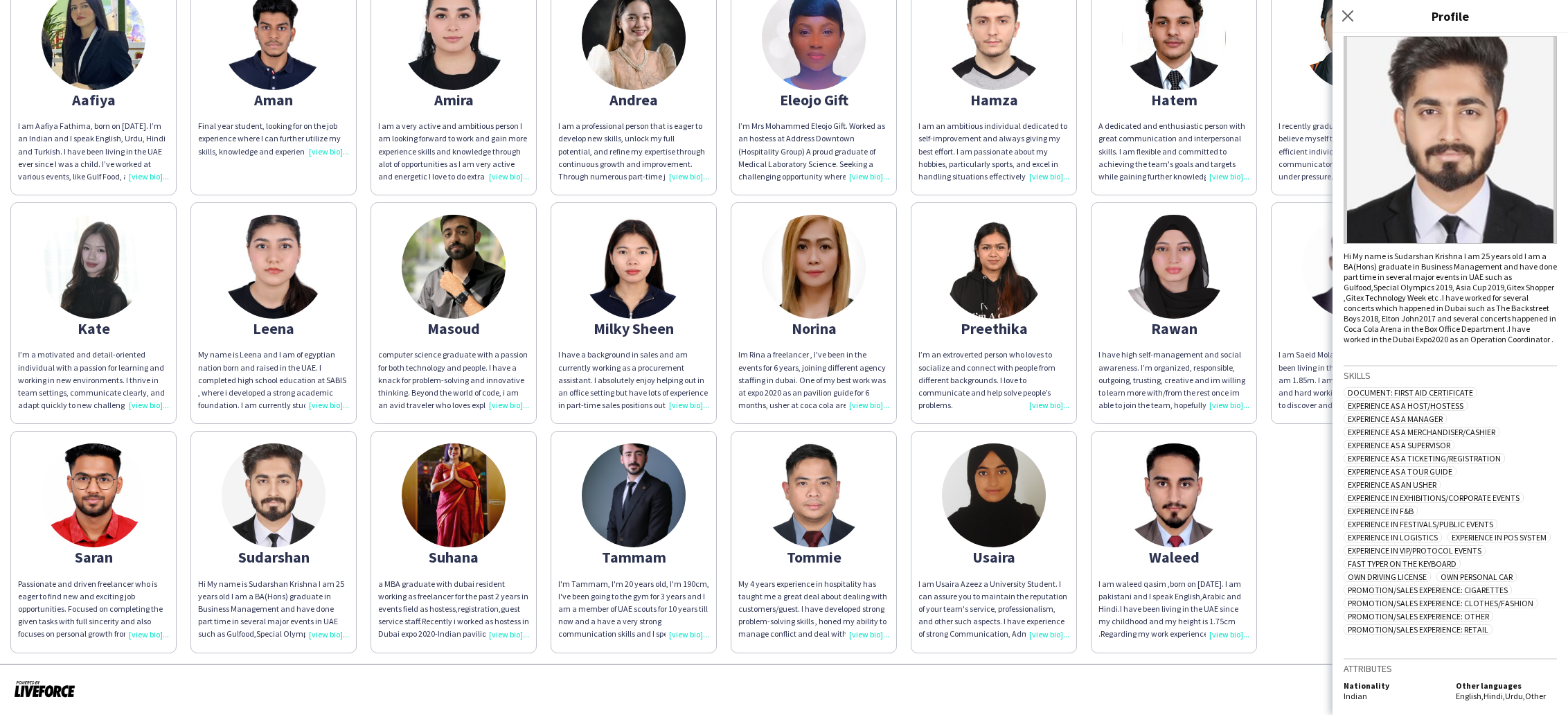 click 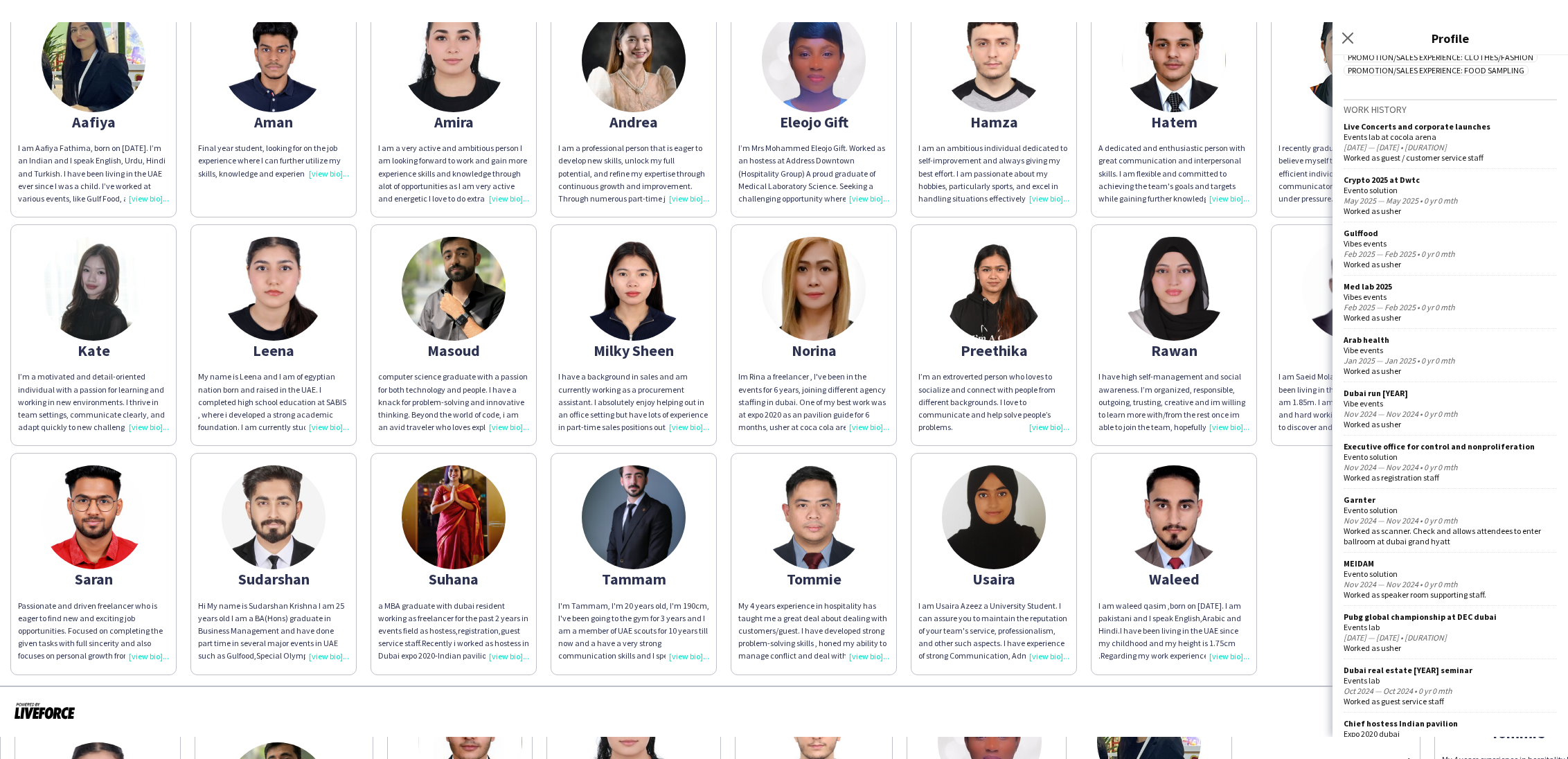 scroll, scrollTop: 540, scrollLeft: 0, axis: vertical 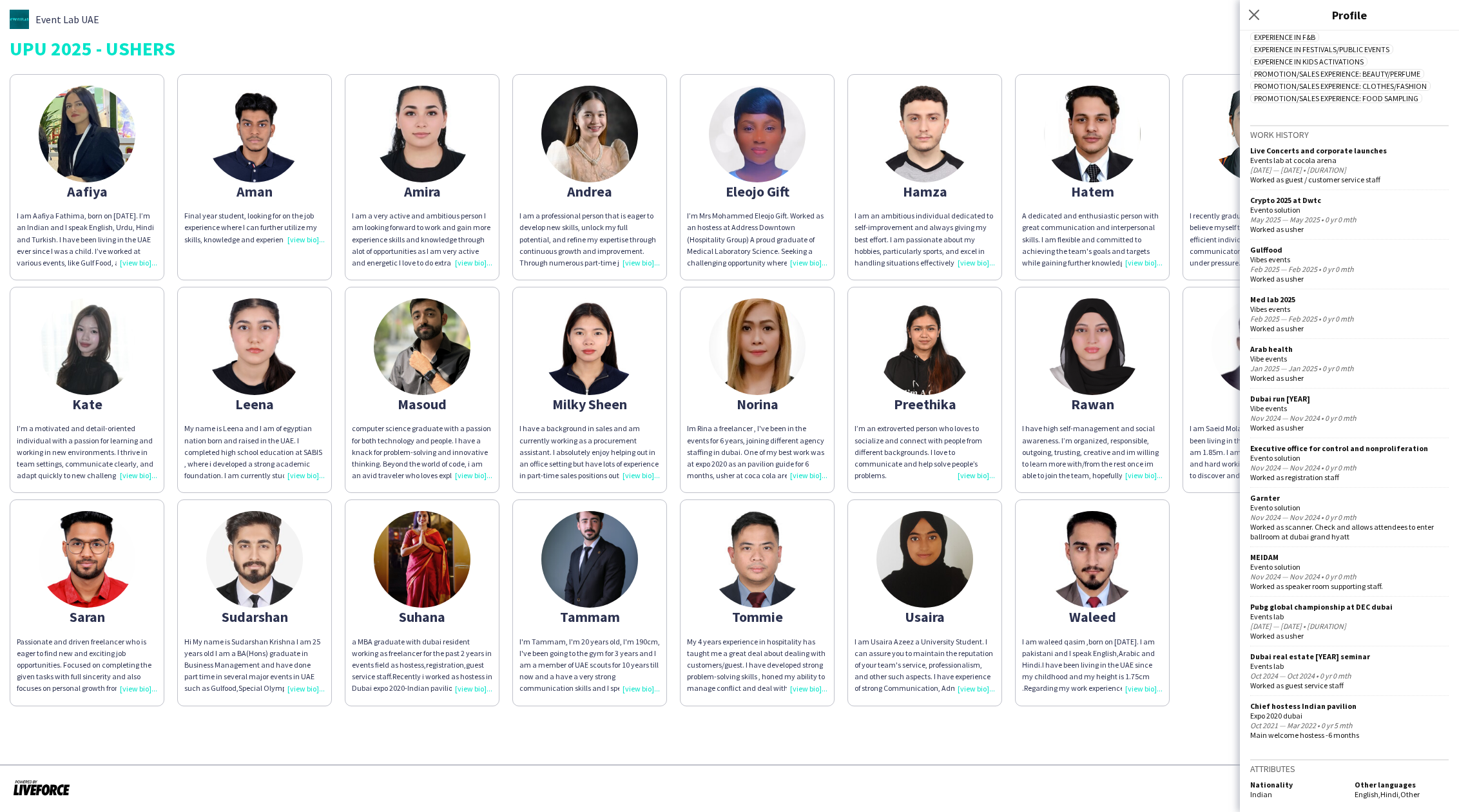 click 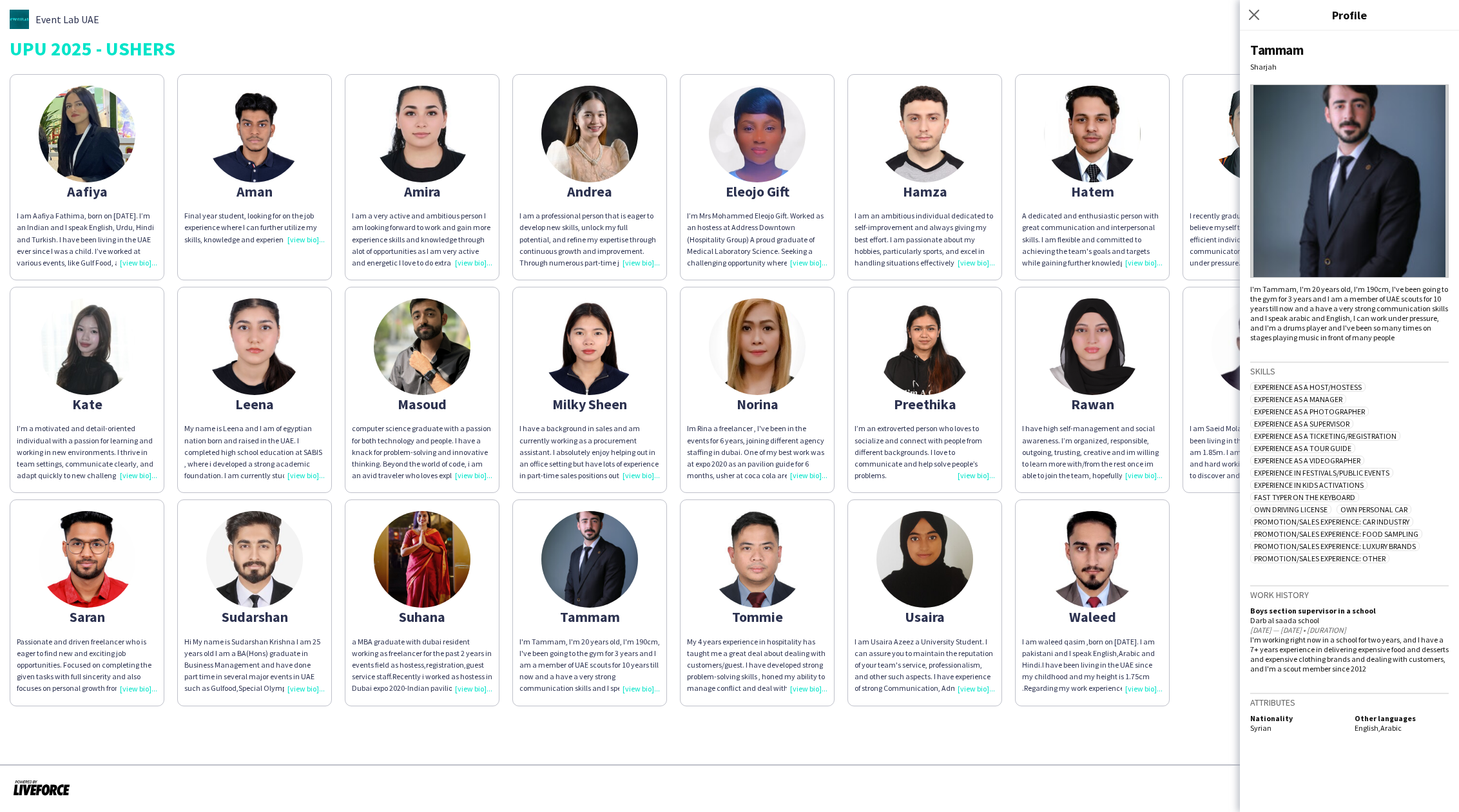 click 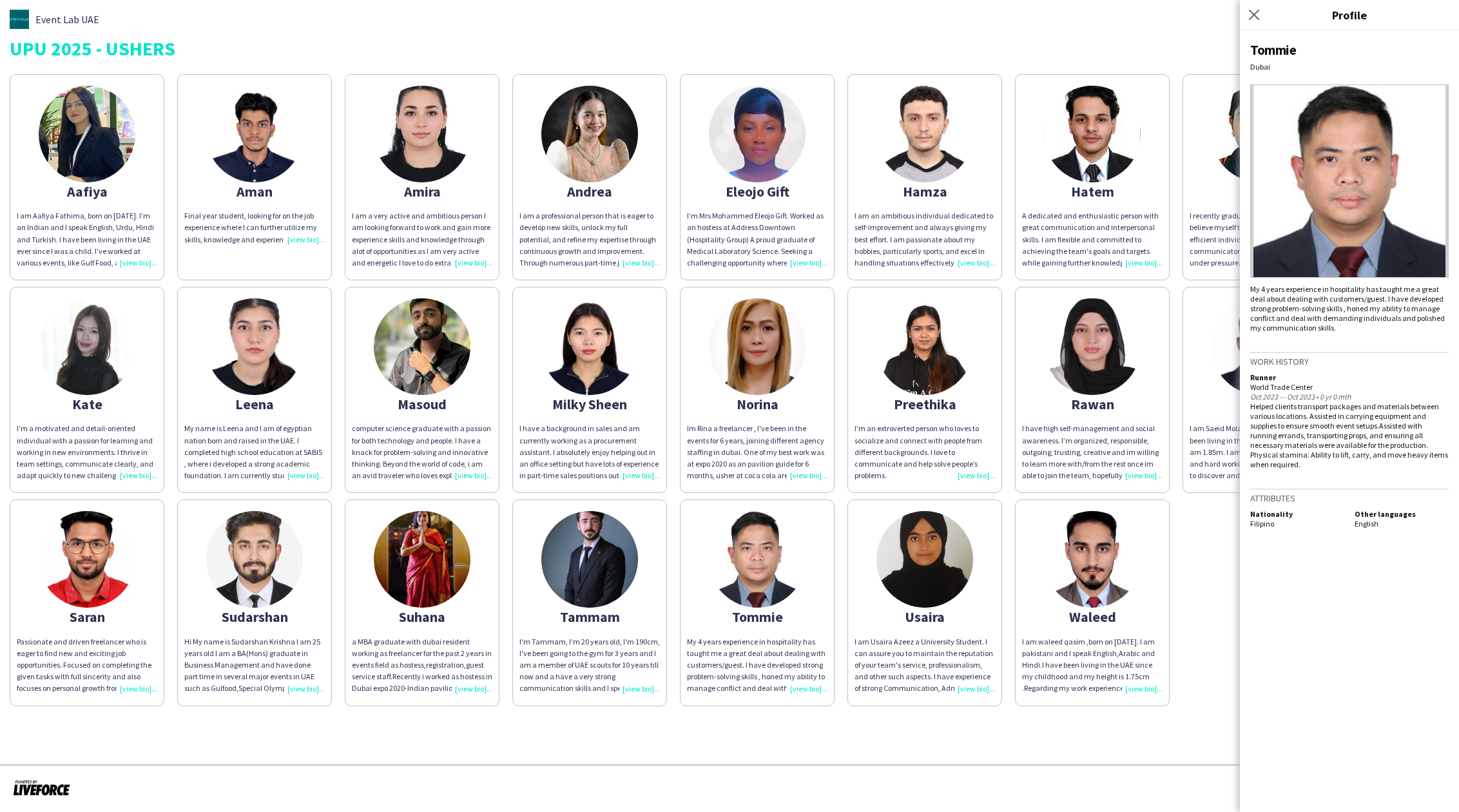 click 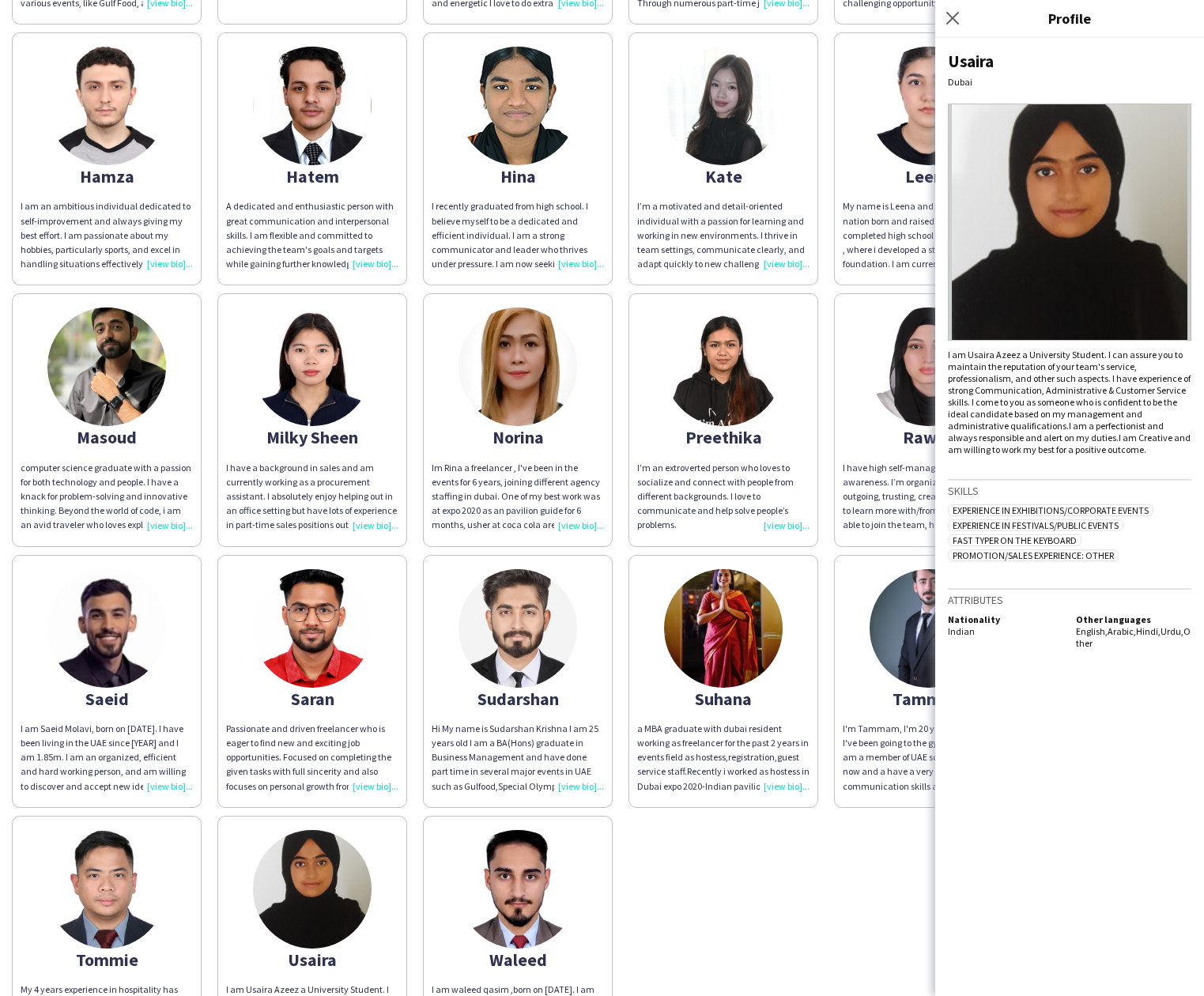 scroll, scrollTop: 462, scrollLeft: 0, axis: vertical 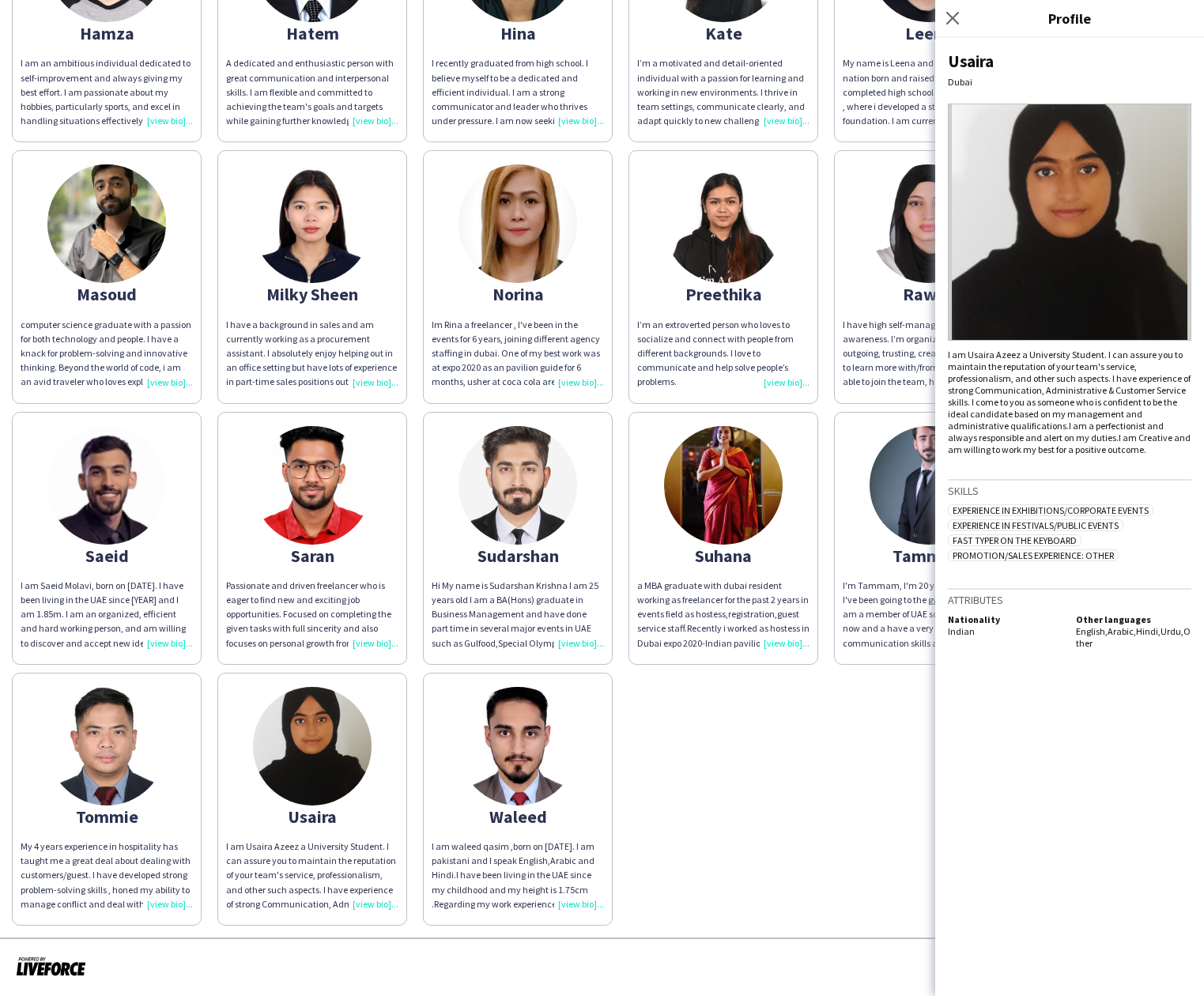 click 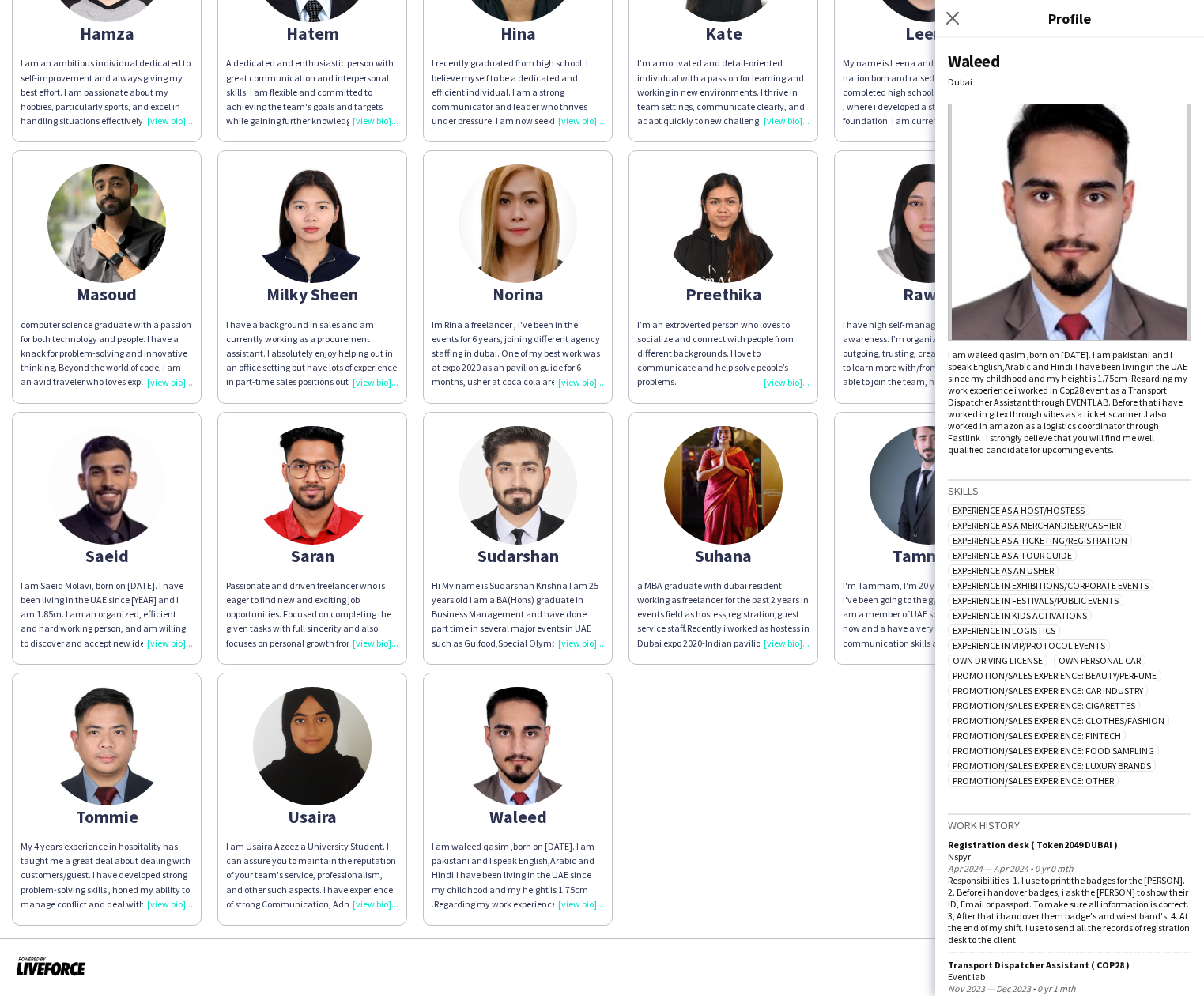 scroll, scrollTop: 652, scrollLeft: 0, axis: vertical 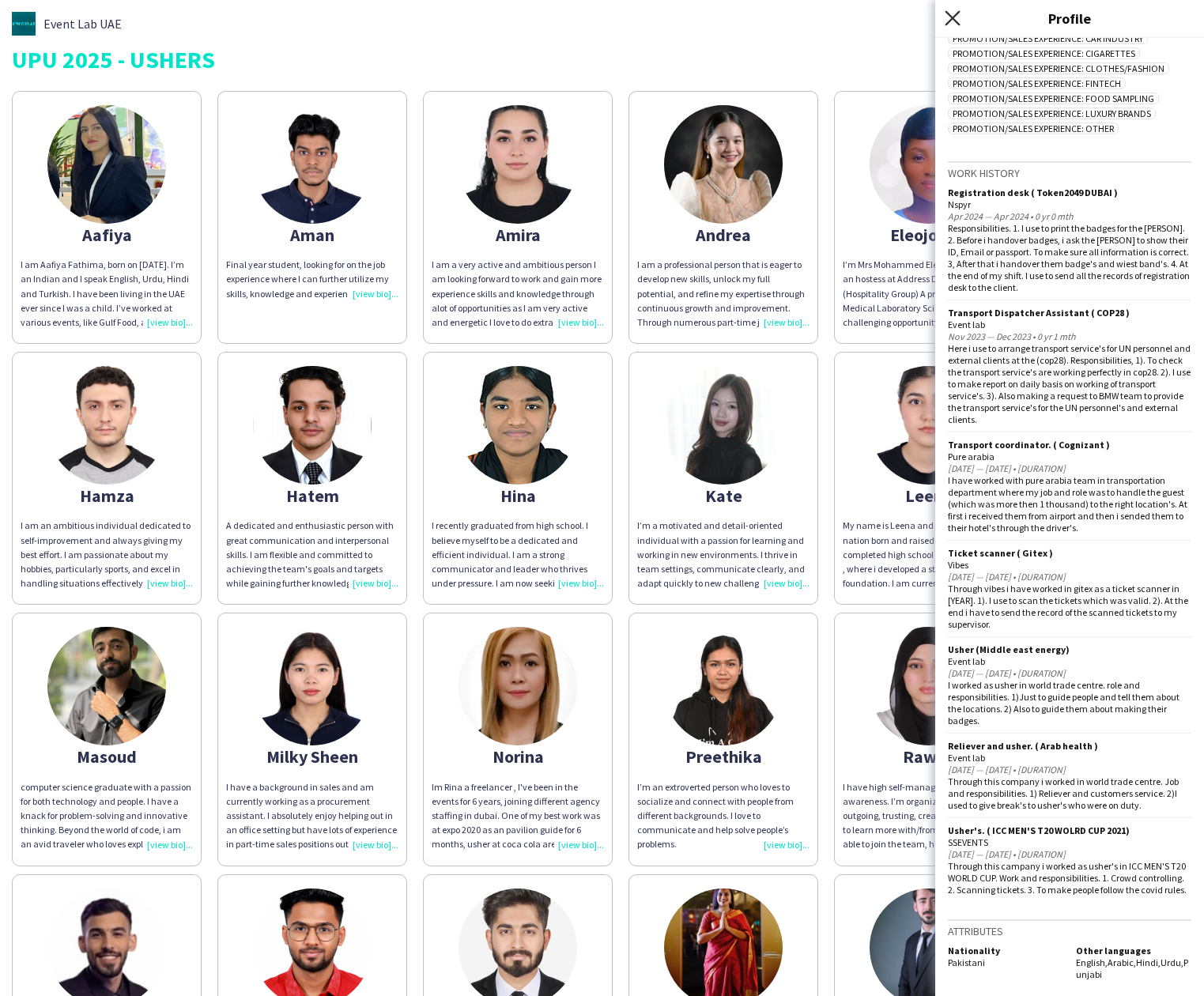 click on "Close pop-in" 